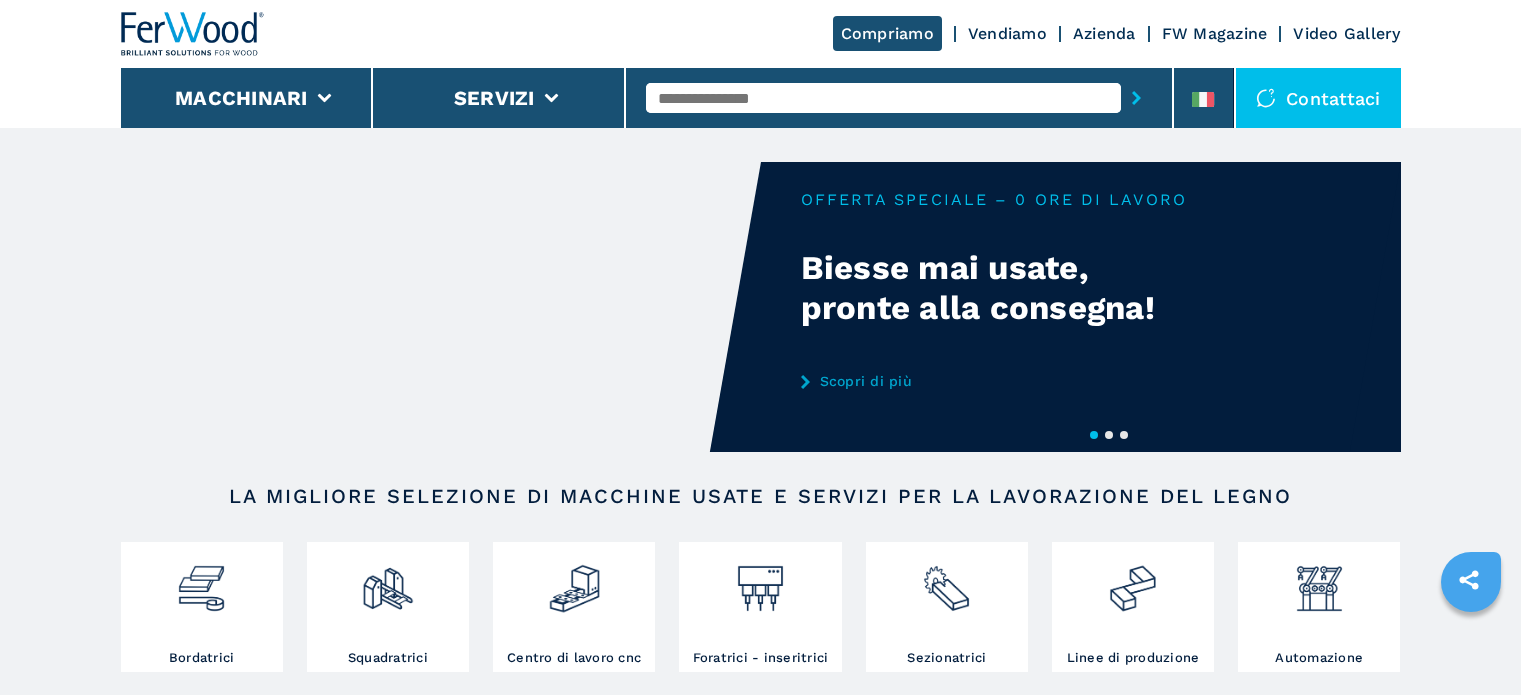 scroll, scrollTop: 2057, scrollLeft: 0, axis: vertical 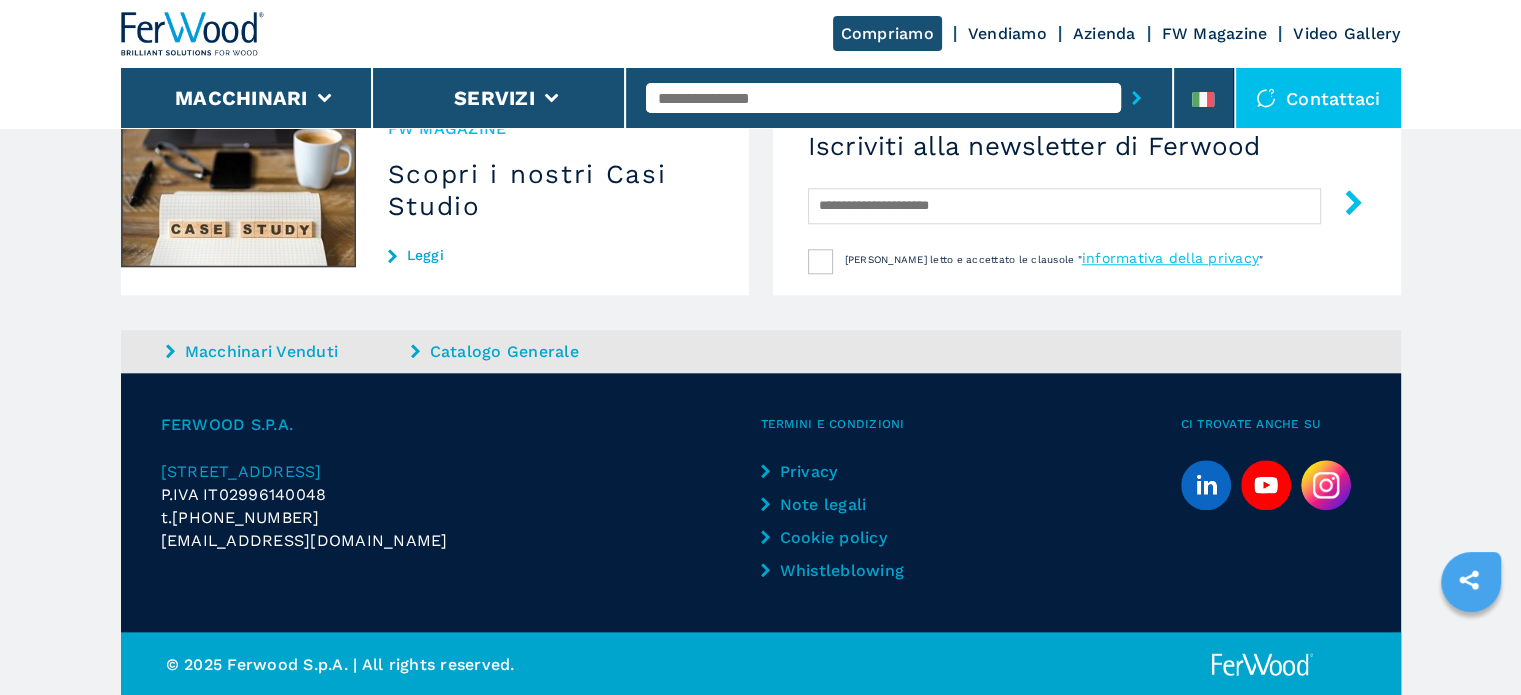 click on "Macchinari Venduti" at bounding box center [286, 351] 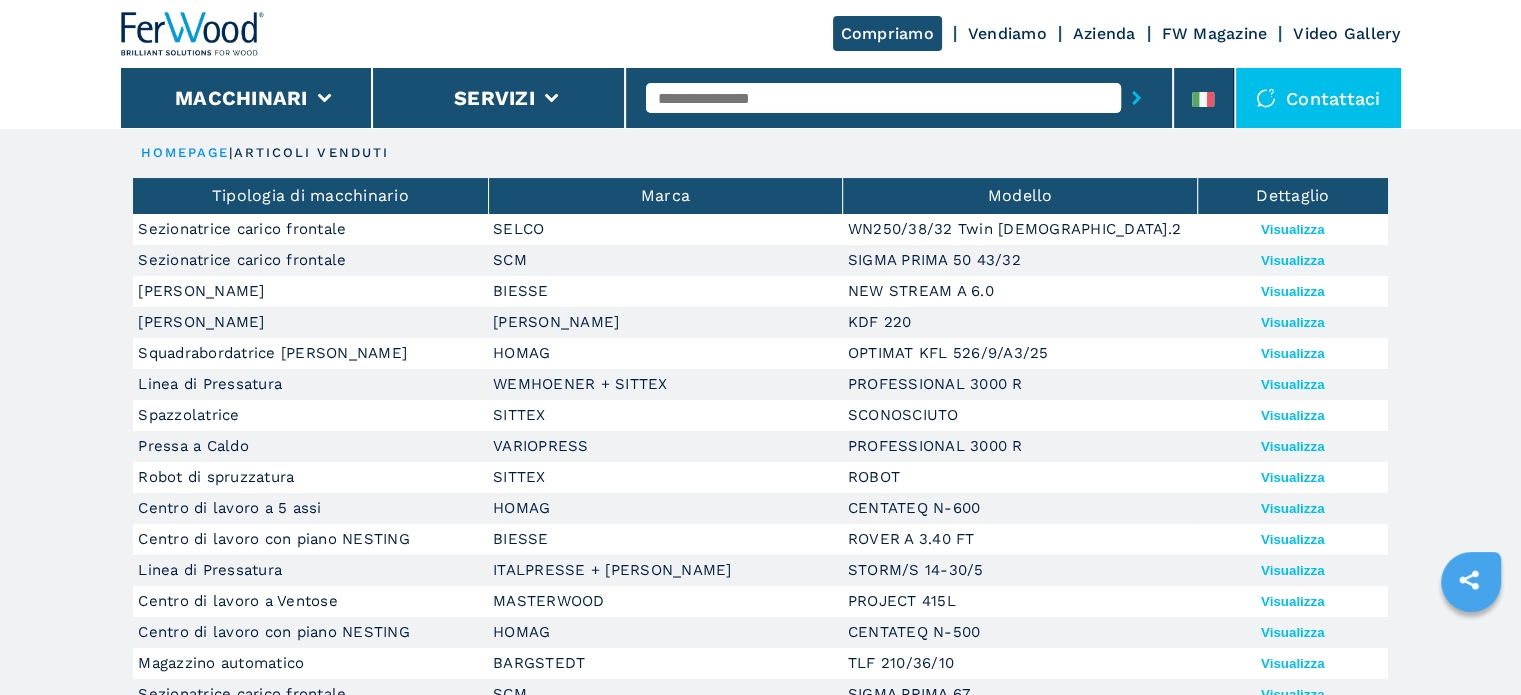 scroll, scrollTop: 751, scrollLeft: 0, axis: vertical 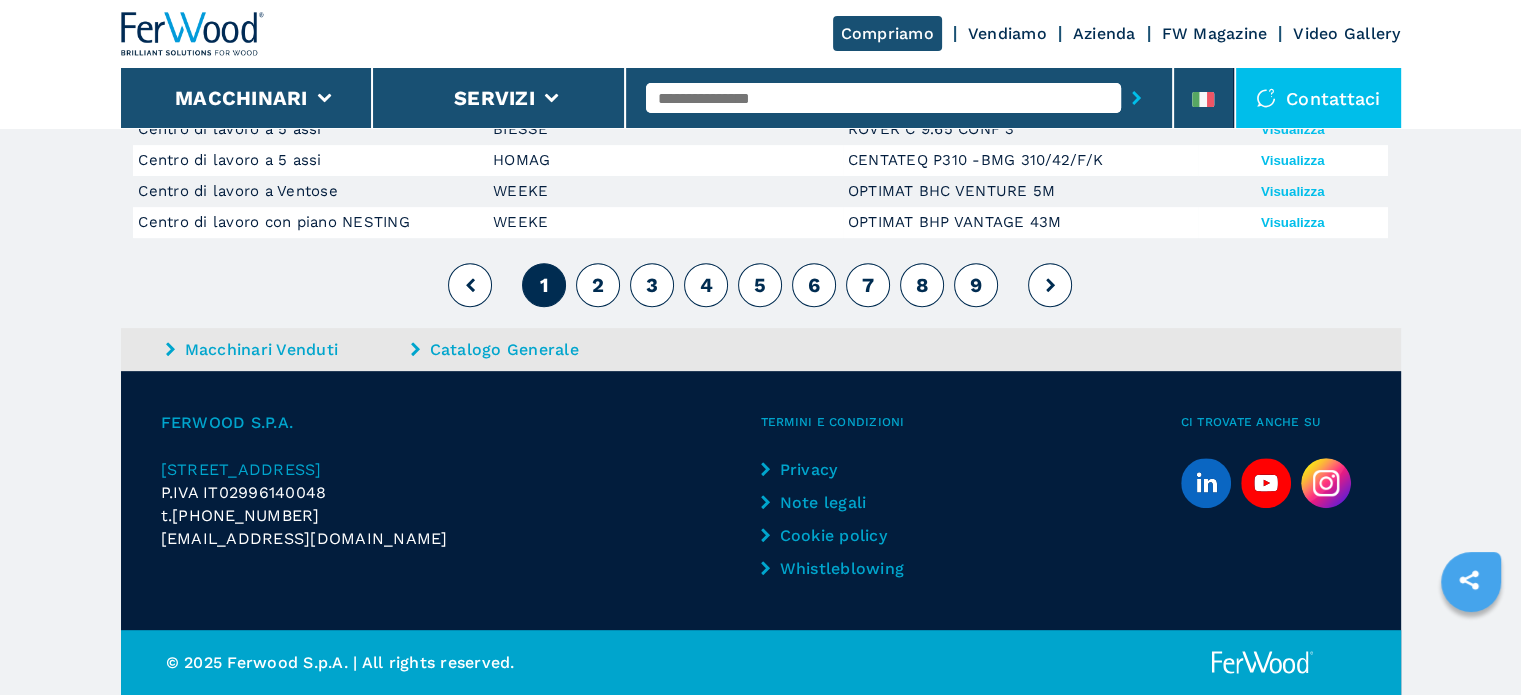 click on "9" at bounding box center (976, 285) 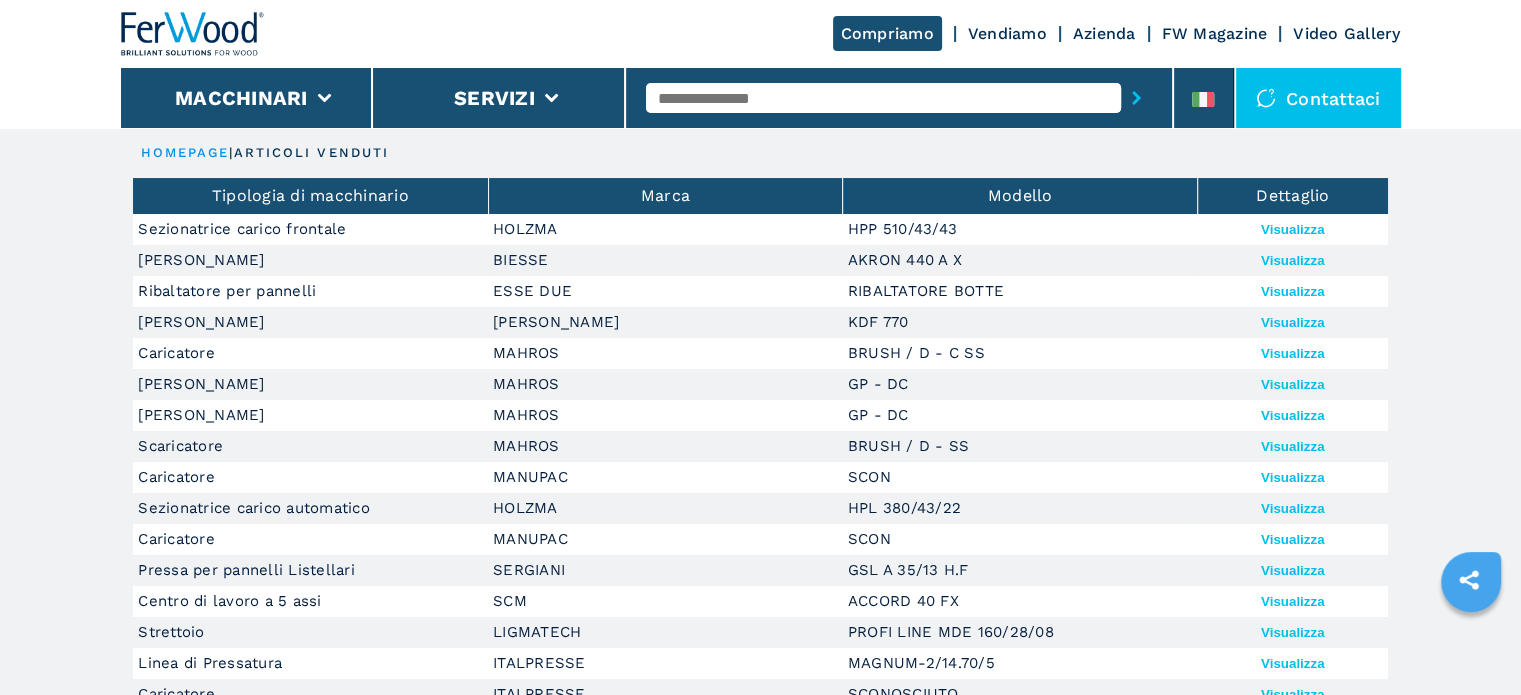 scroll, scrollTop: 751, scrollLeft: 0, axis: vertical 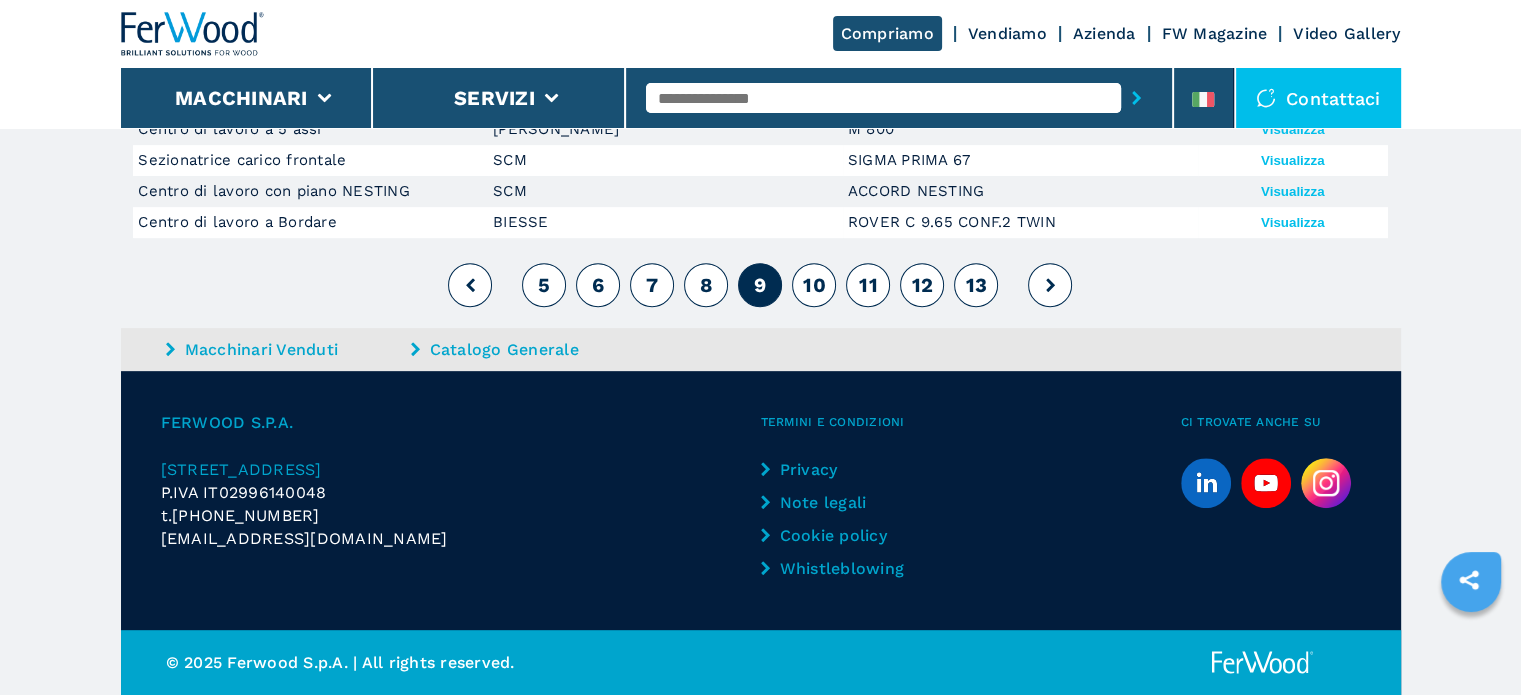 click on "13" at bounding box center [976, 285] 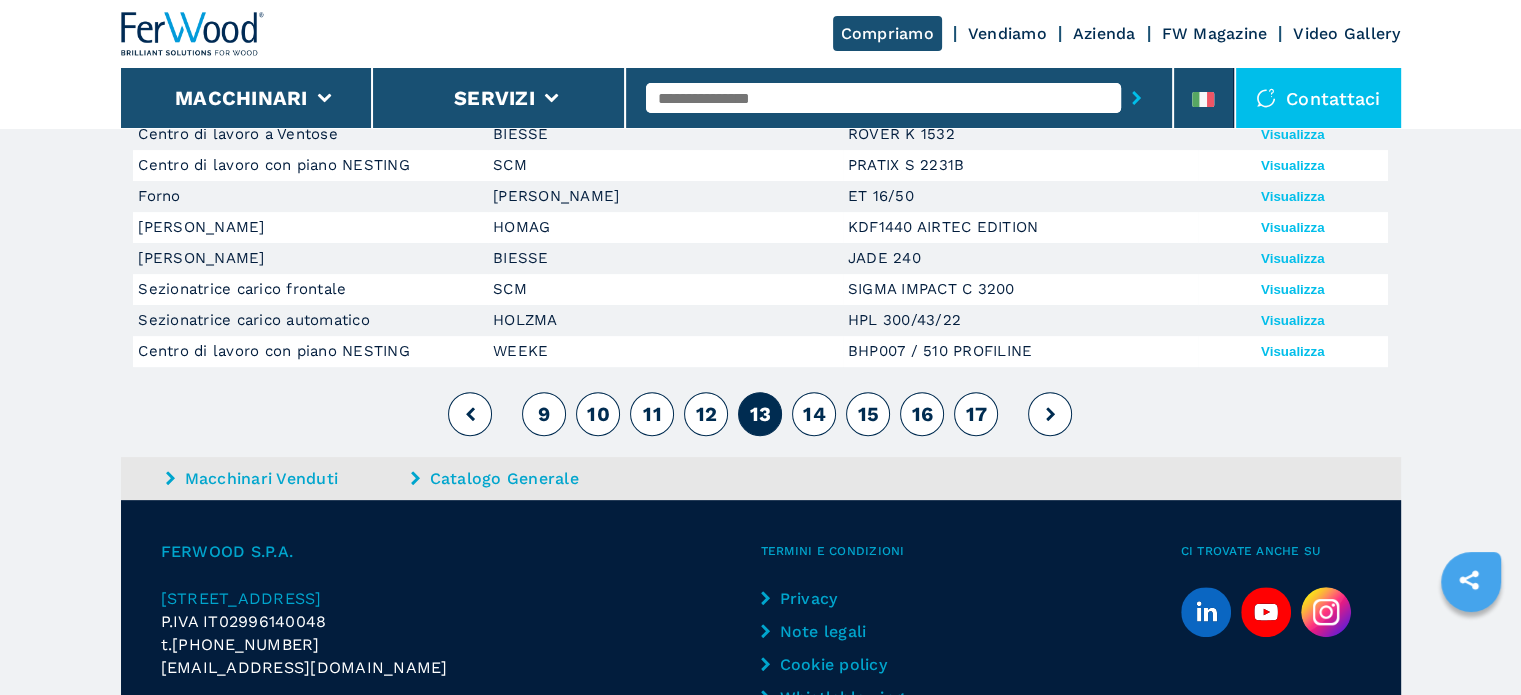 scroll, scrollTop: 751, scrollLeft: 0, axis: vertical 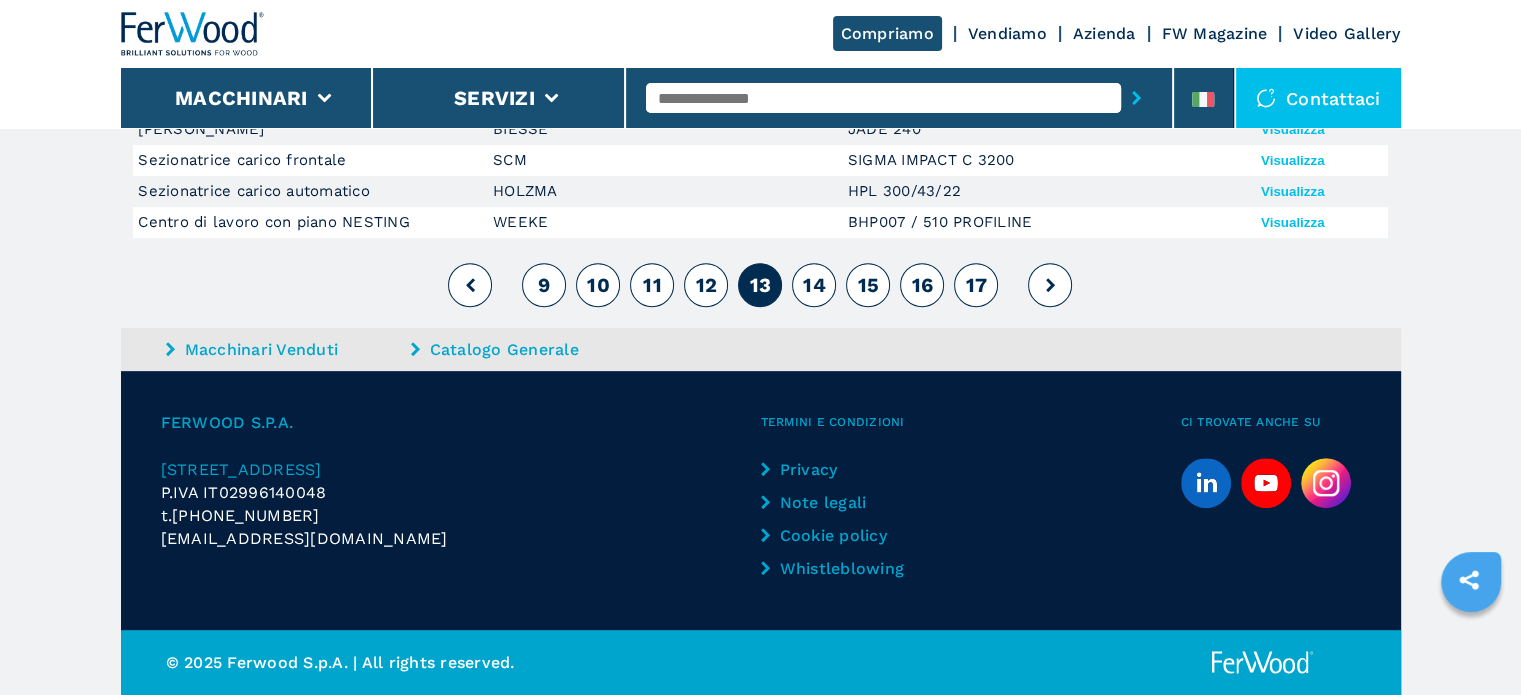 click on "17" at bounding box center [977, 285] 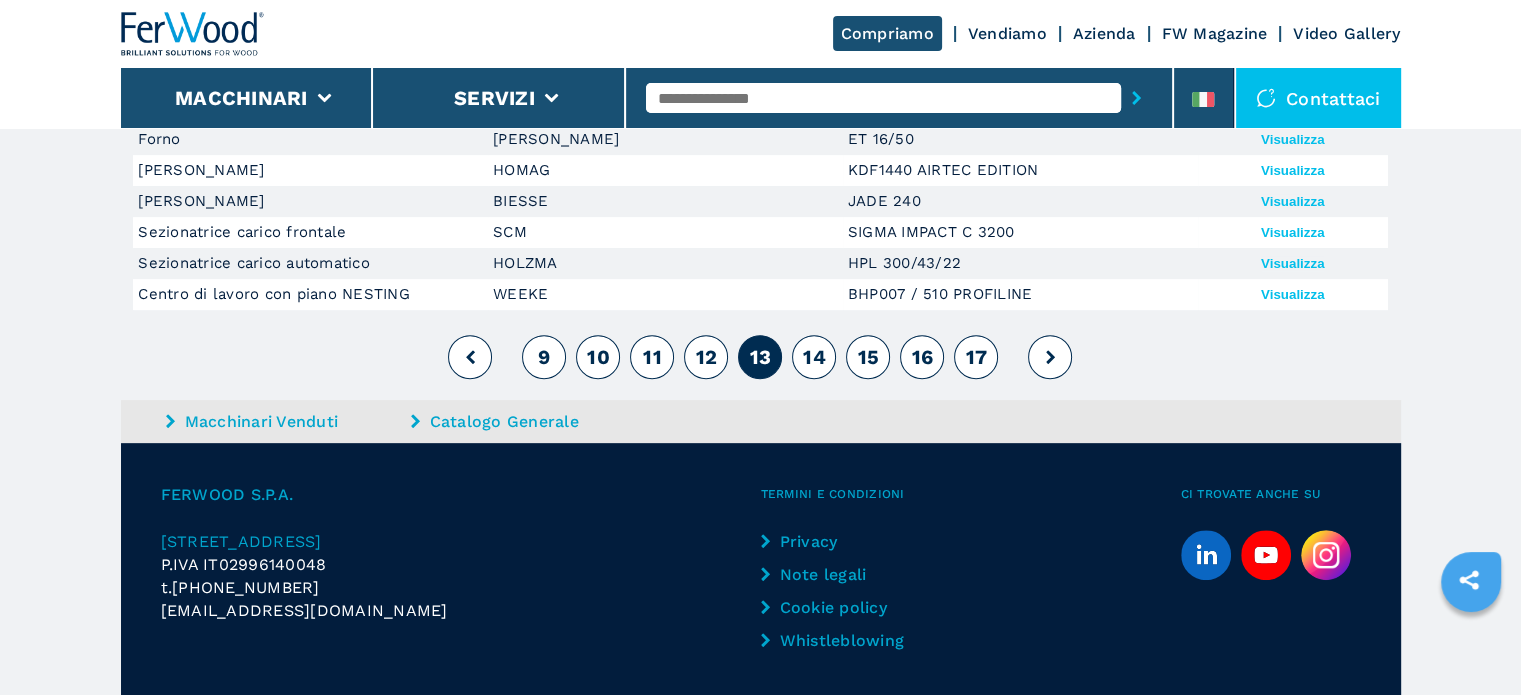 scroll, scrollTop: 751, scrollLeft: 0, axis: vertical 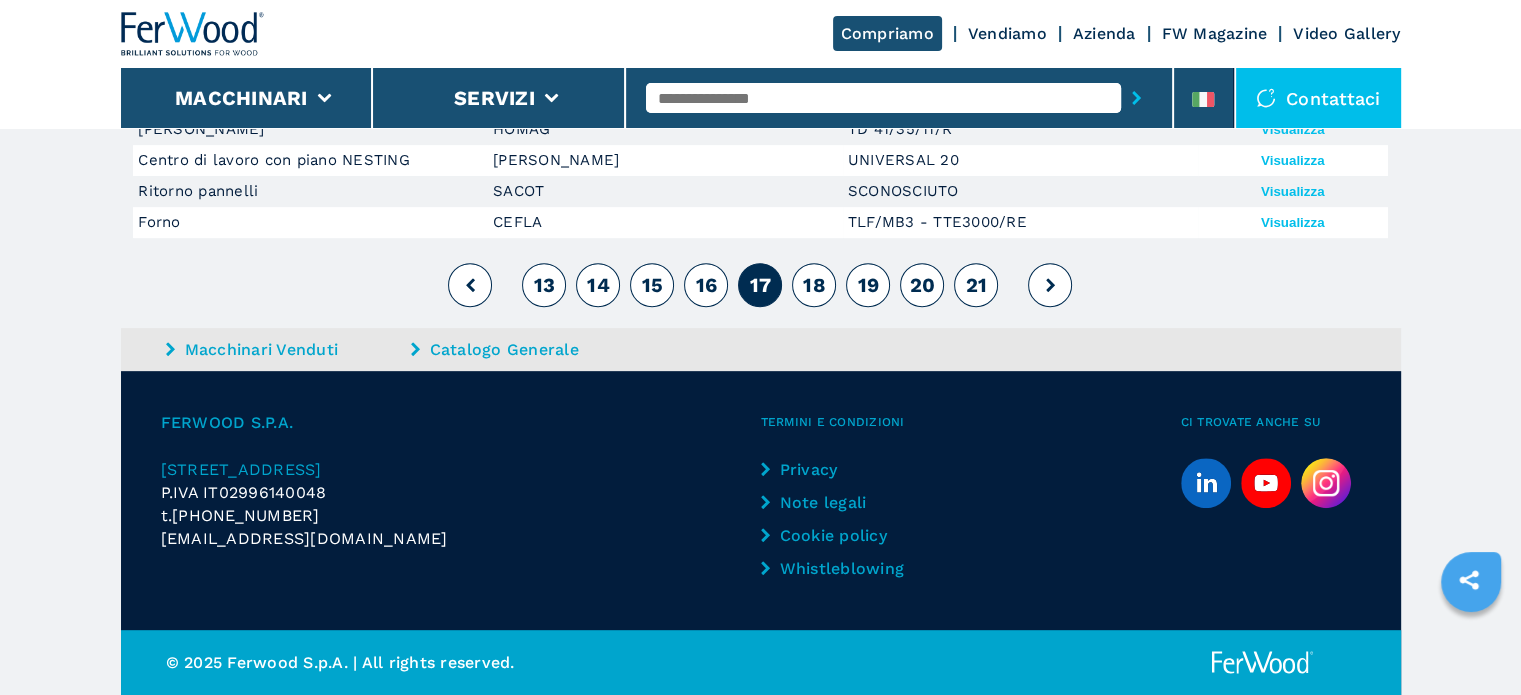 click on "21" at bounding box center [977, 285] 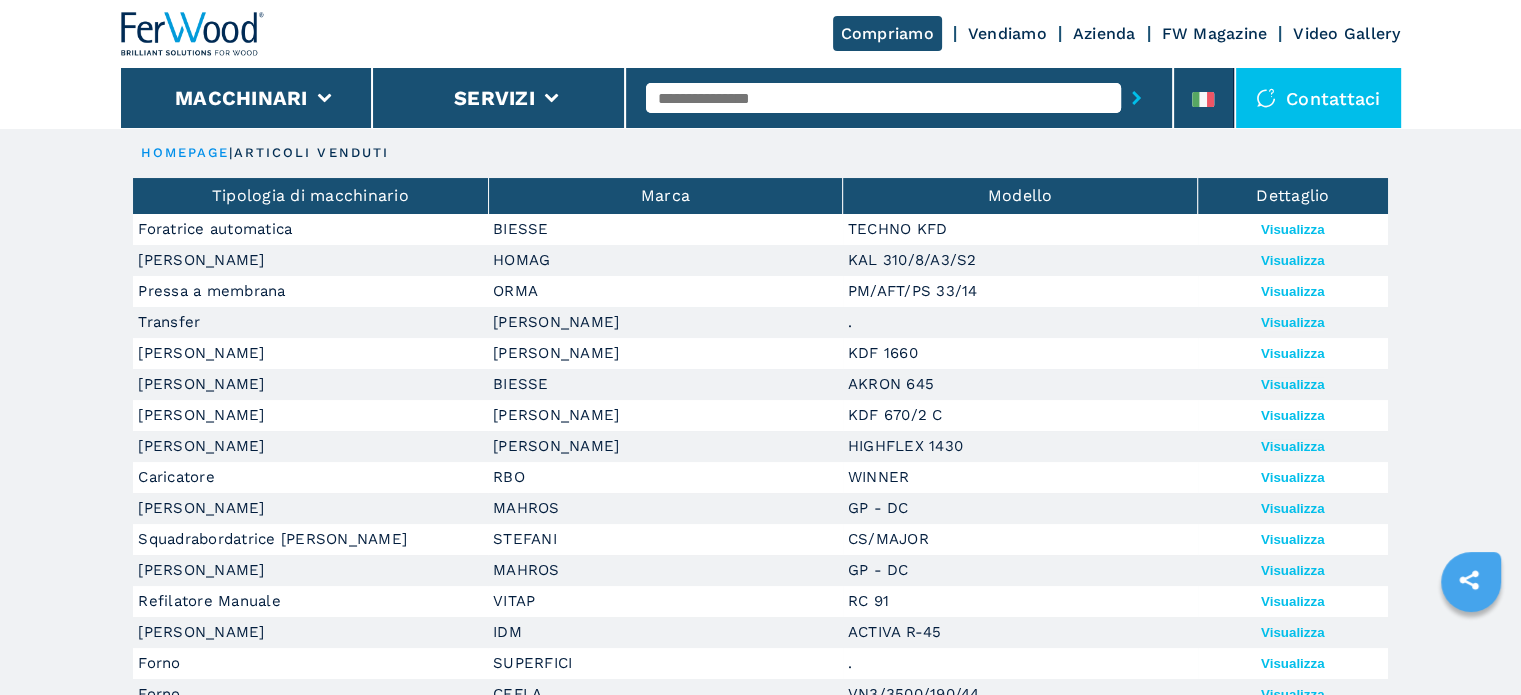 scroll, scrollTop: 751, scrollLeft: 0, axis: vertical 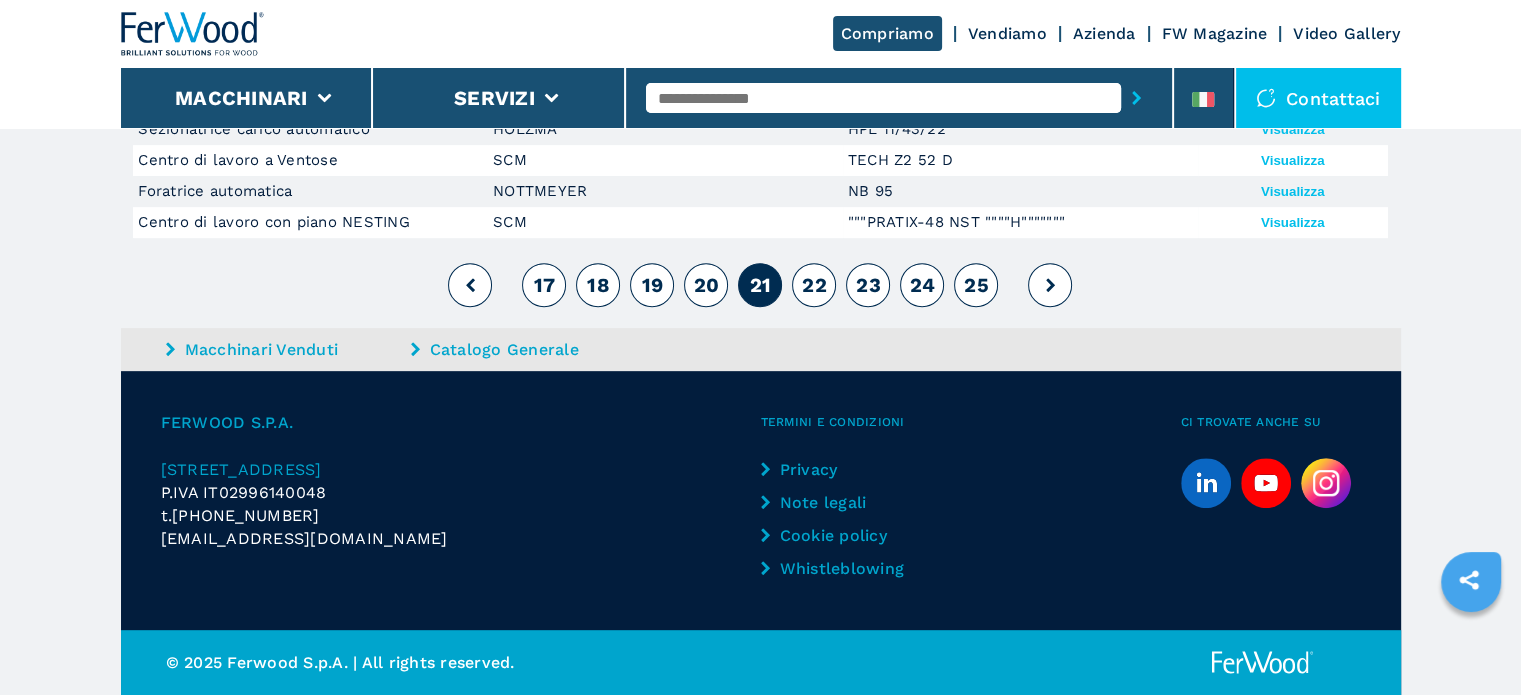 click on "25" at bounding box center [976, 285] 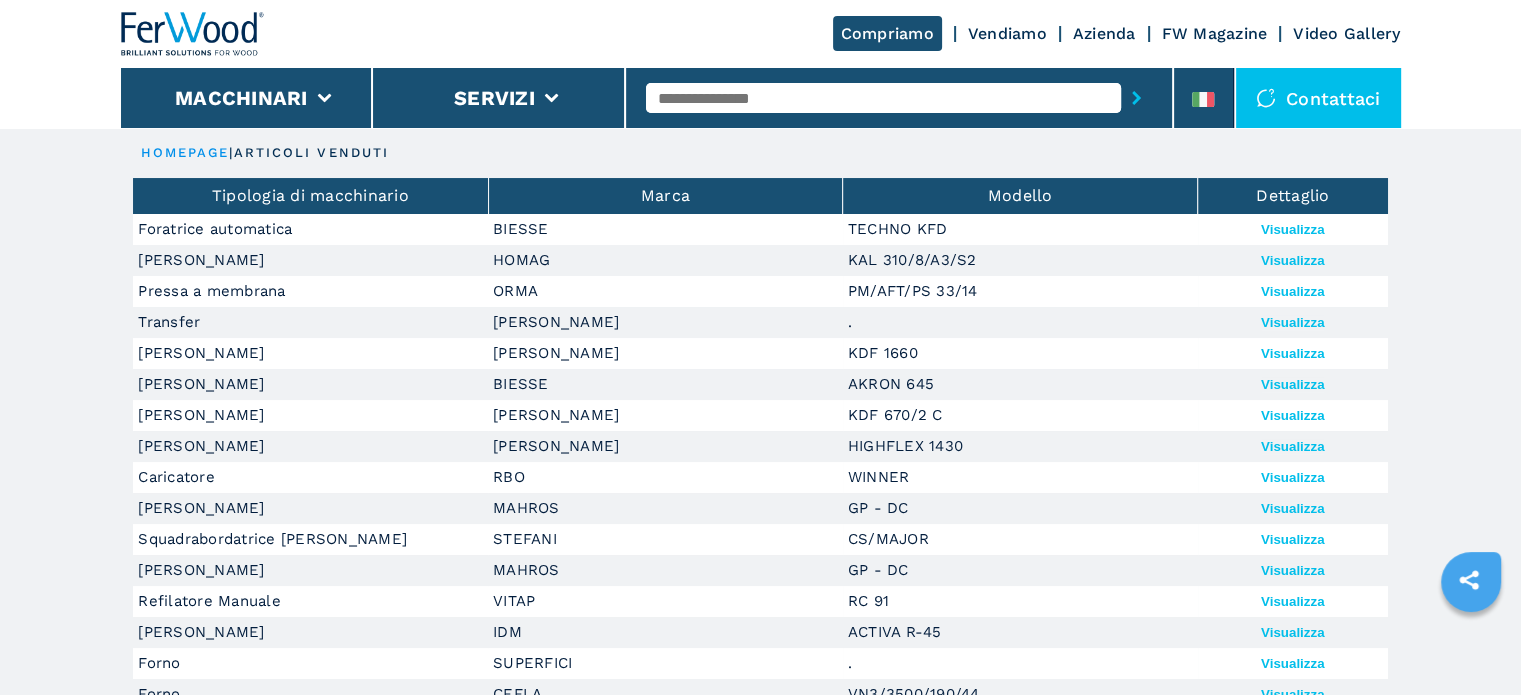 scroll, scrollTop: 751, scrollLeft: 0, axis: vertical 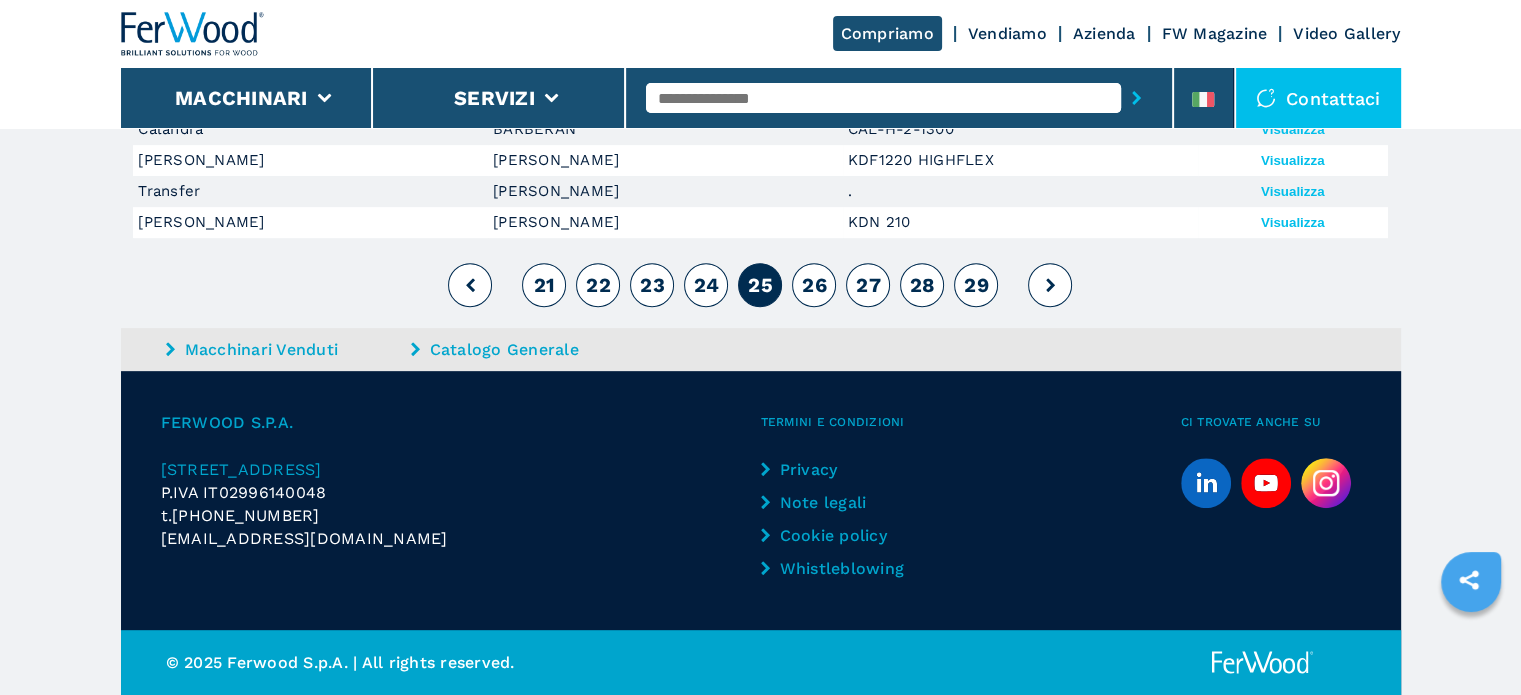 click on "29" at bounding box center [976, 285] 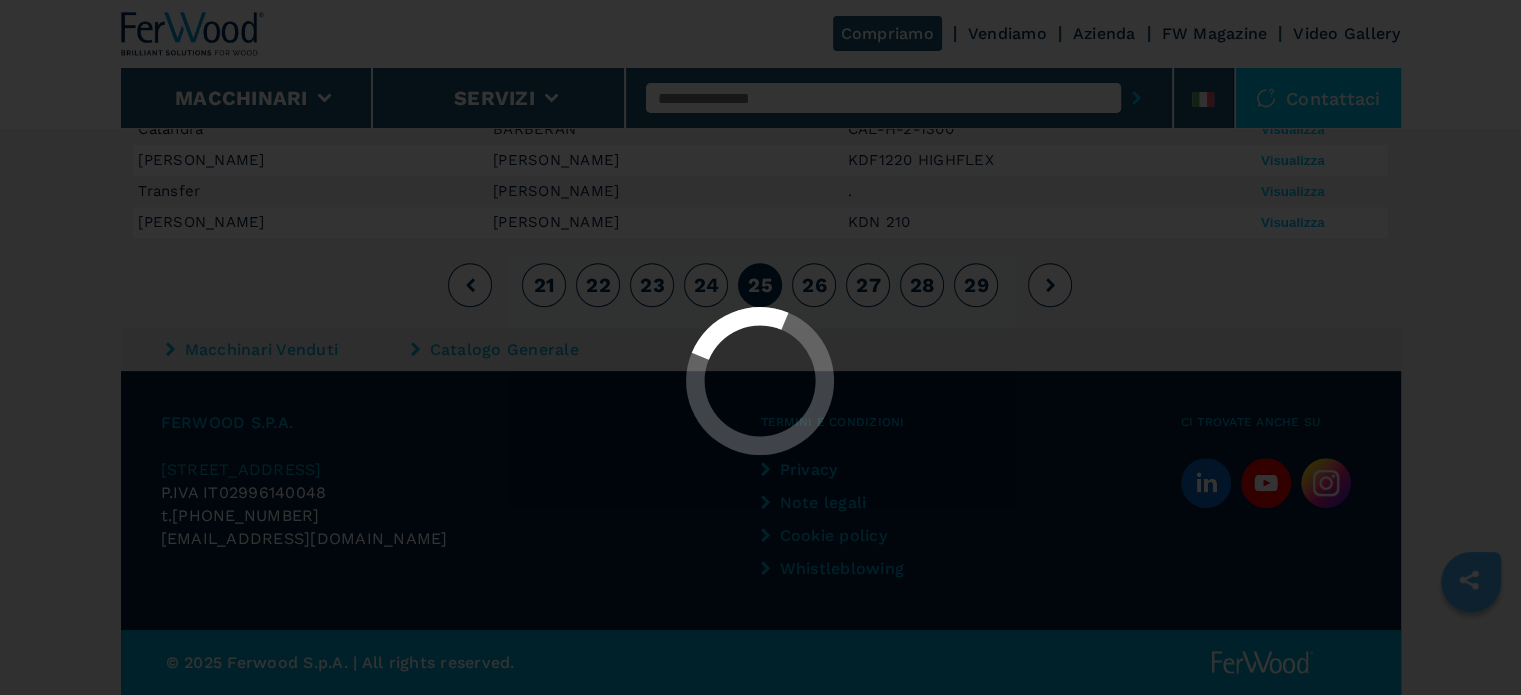 click at bounding box center [760, 347] 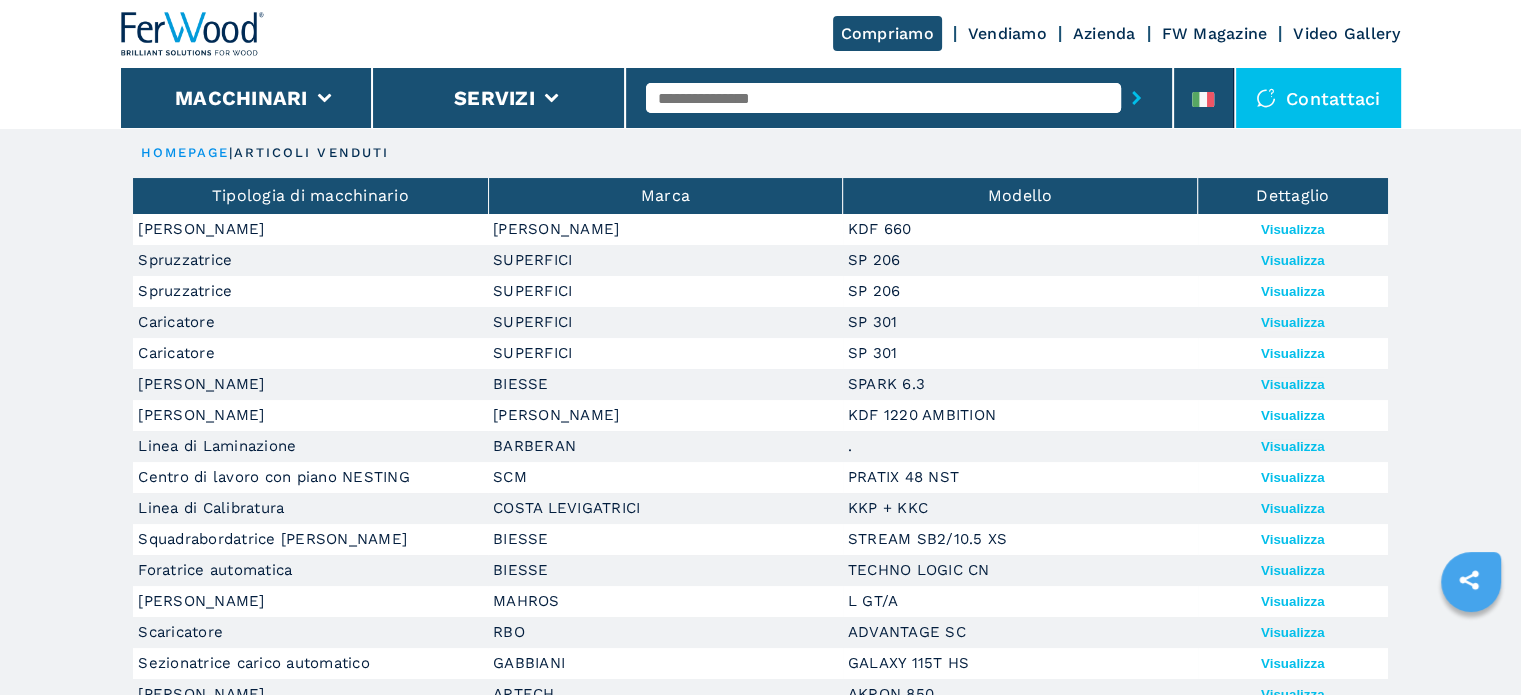 scroll, scrollTop: 572, scrollLeft: 0, axis: vertical 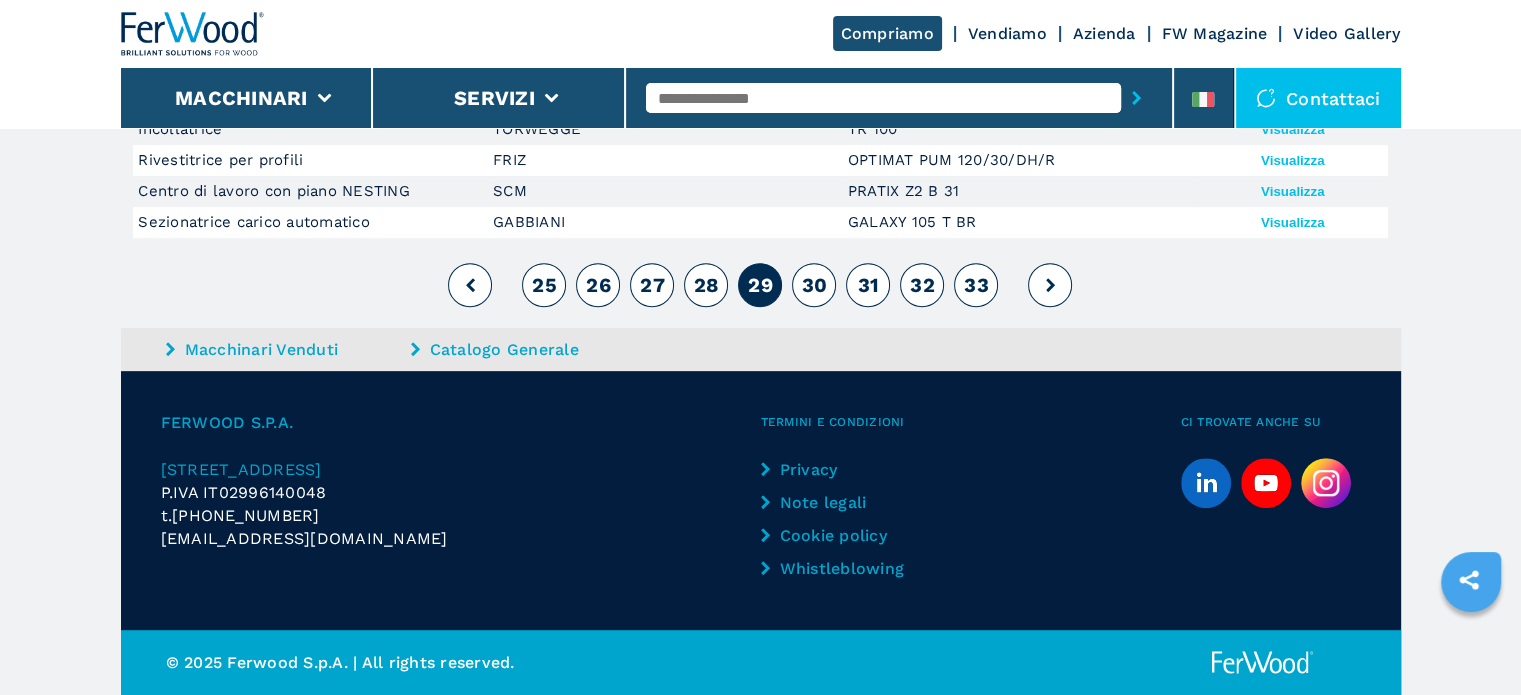 click on "33" at bounding box center (976, 285) 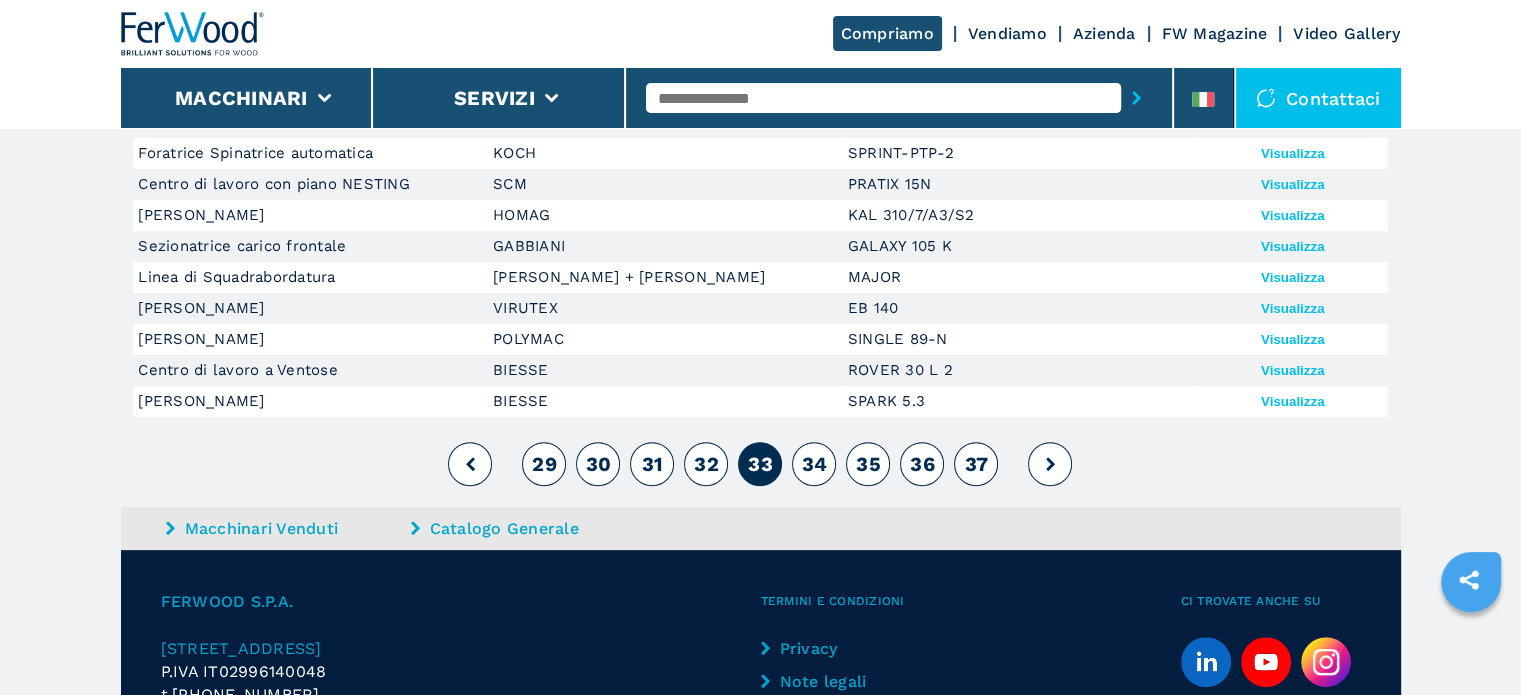 scroll, scrollTop: 751, scrollLeft: 0, axis: vertical 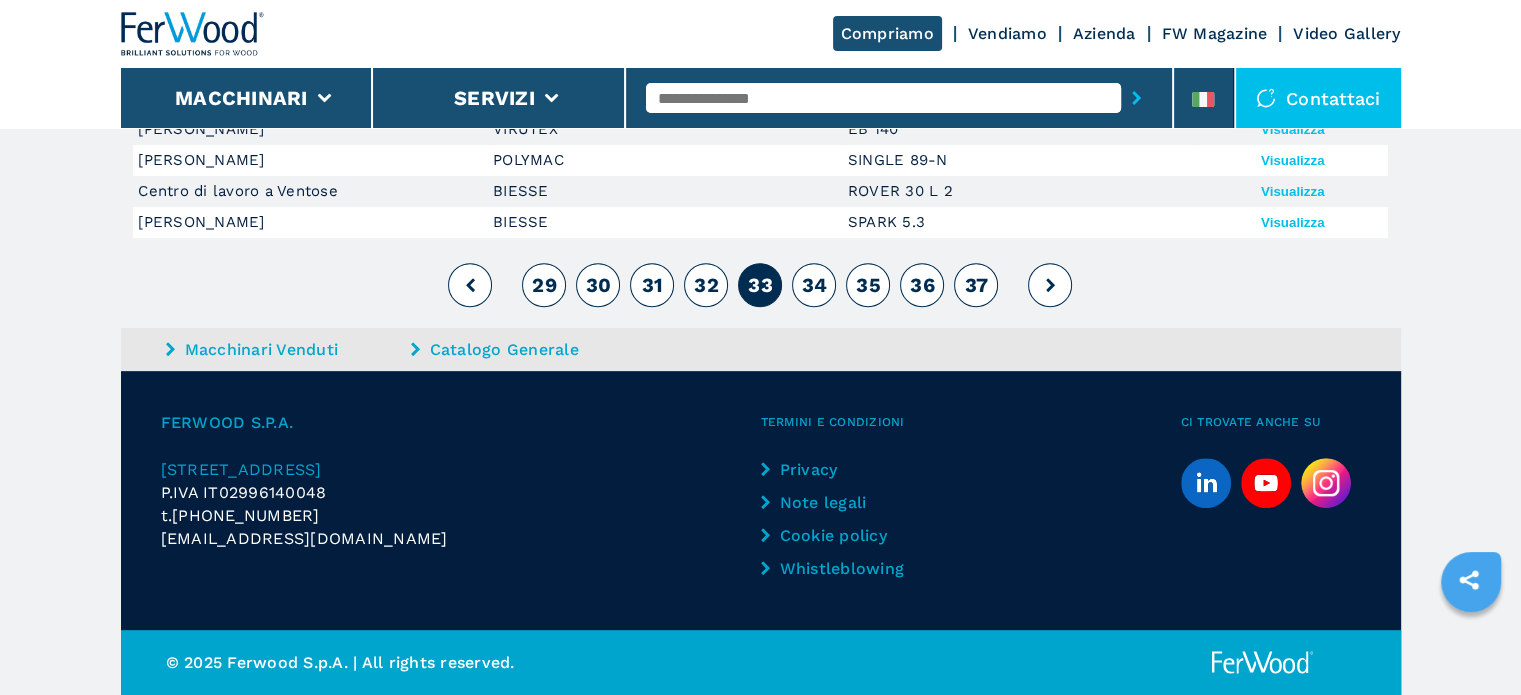 click at bounding box center [1050, 285] 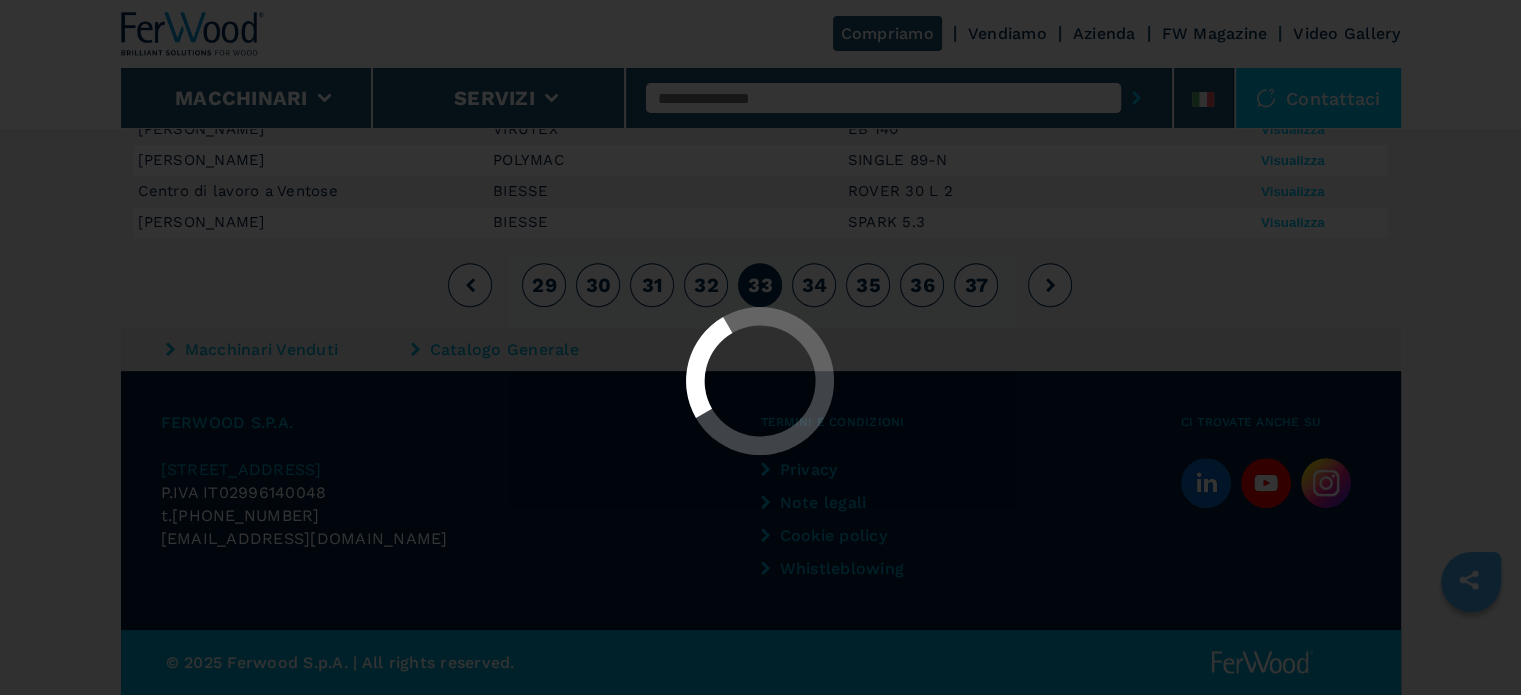 click at bounding box center [760, 347] 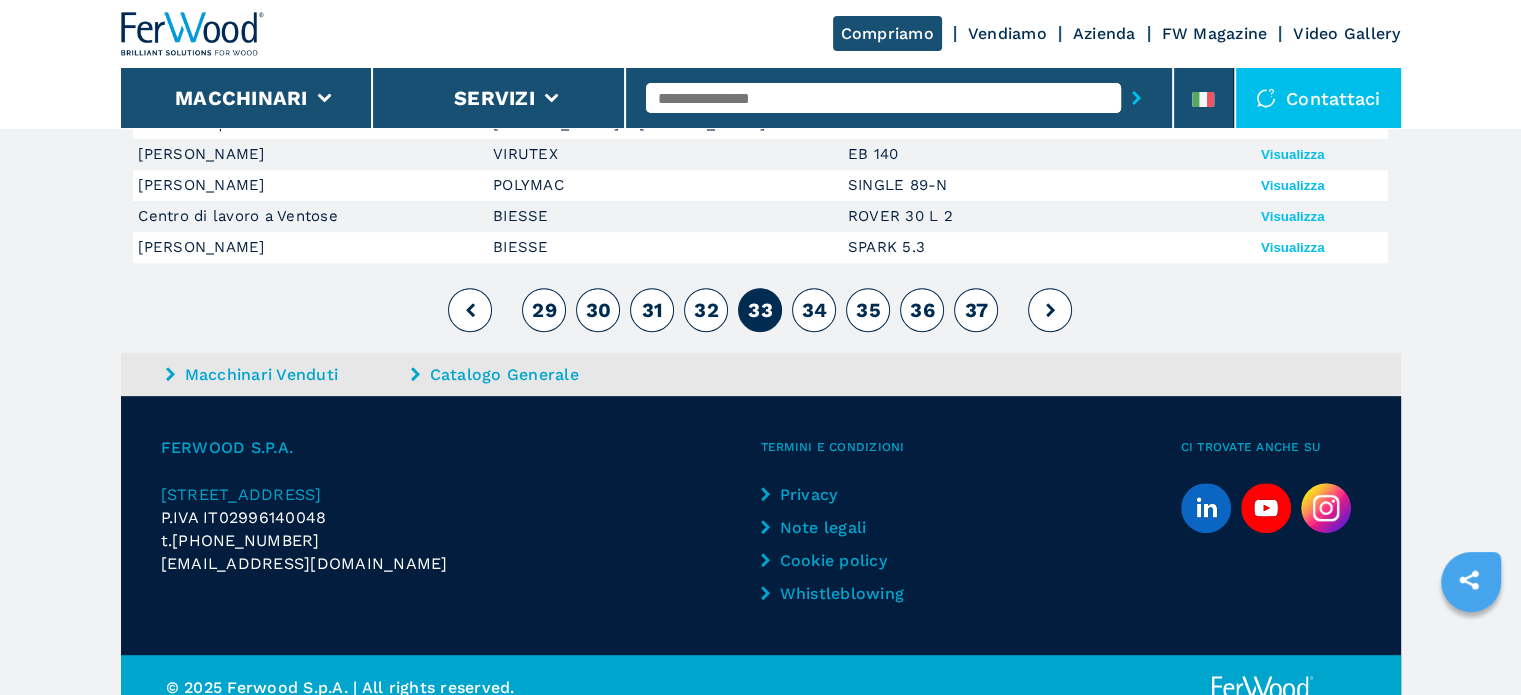 scroll, scrollTop: 751, scrollLeft: 0, axis: vertical 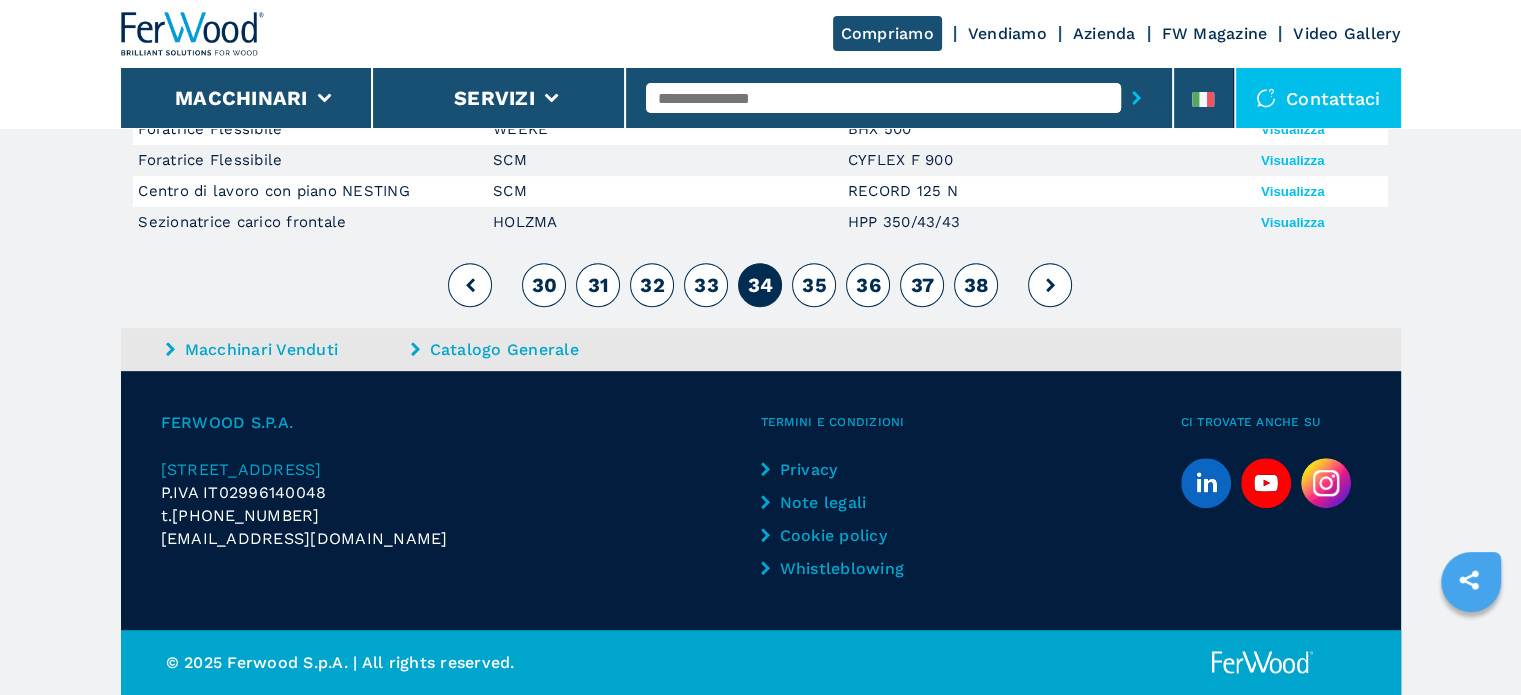click on "38" at bounding box center (977, 285) 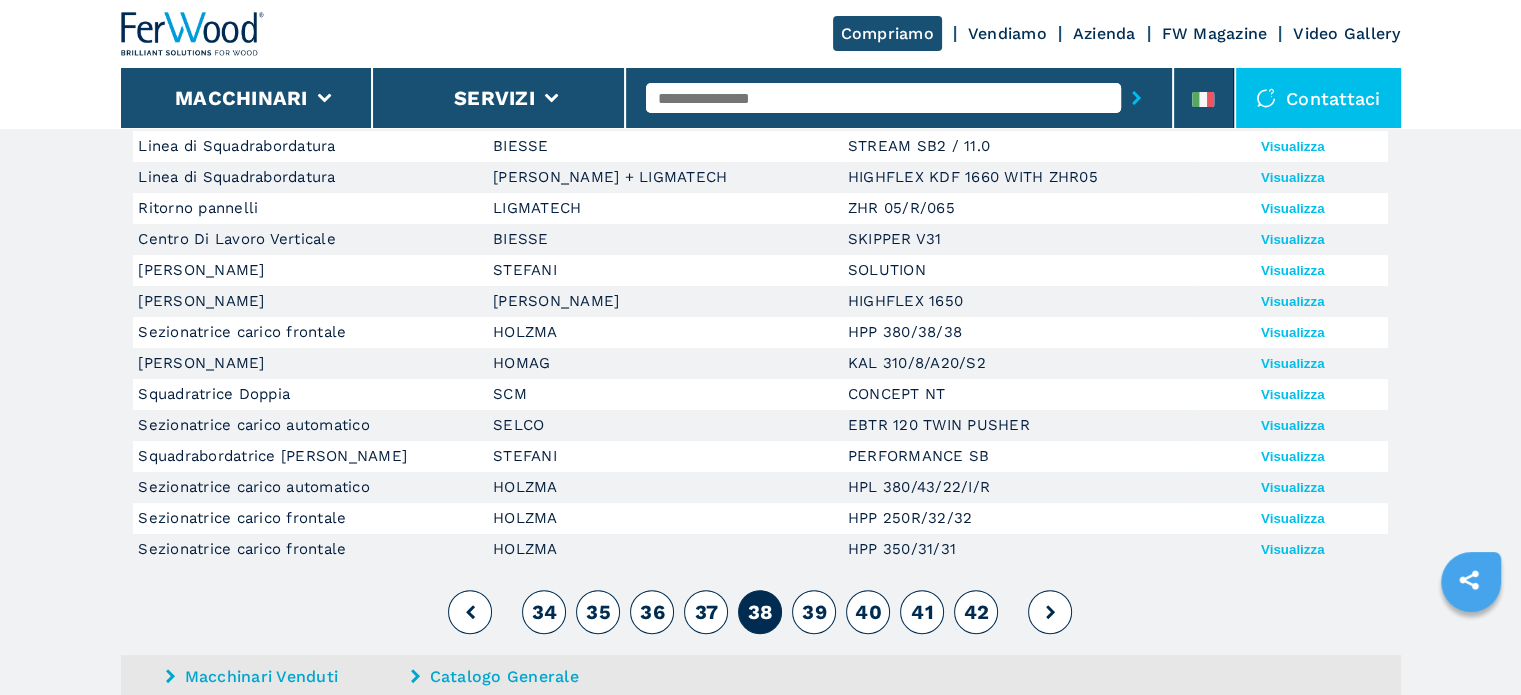 scroll, scrollTop: 751, scrollLeft: 0, axis: vertical 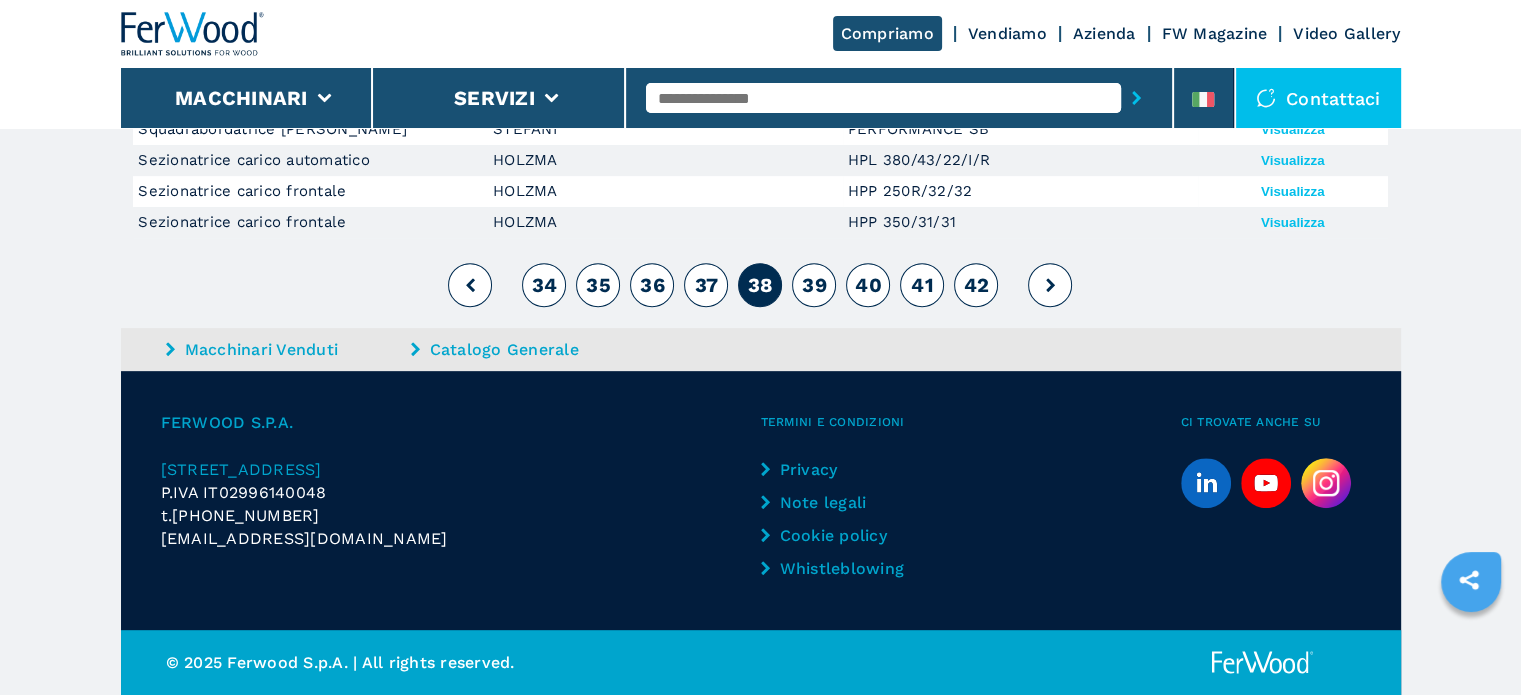 click on "42" at bounding box center [976, 285] 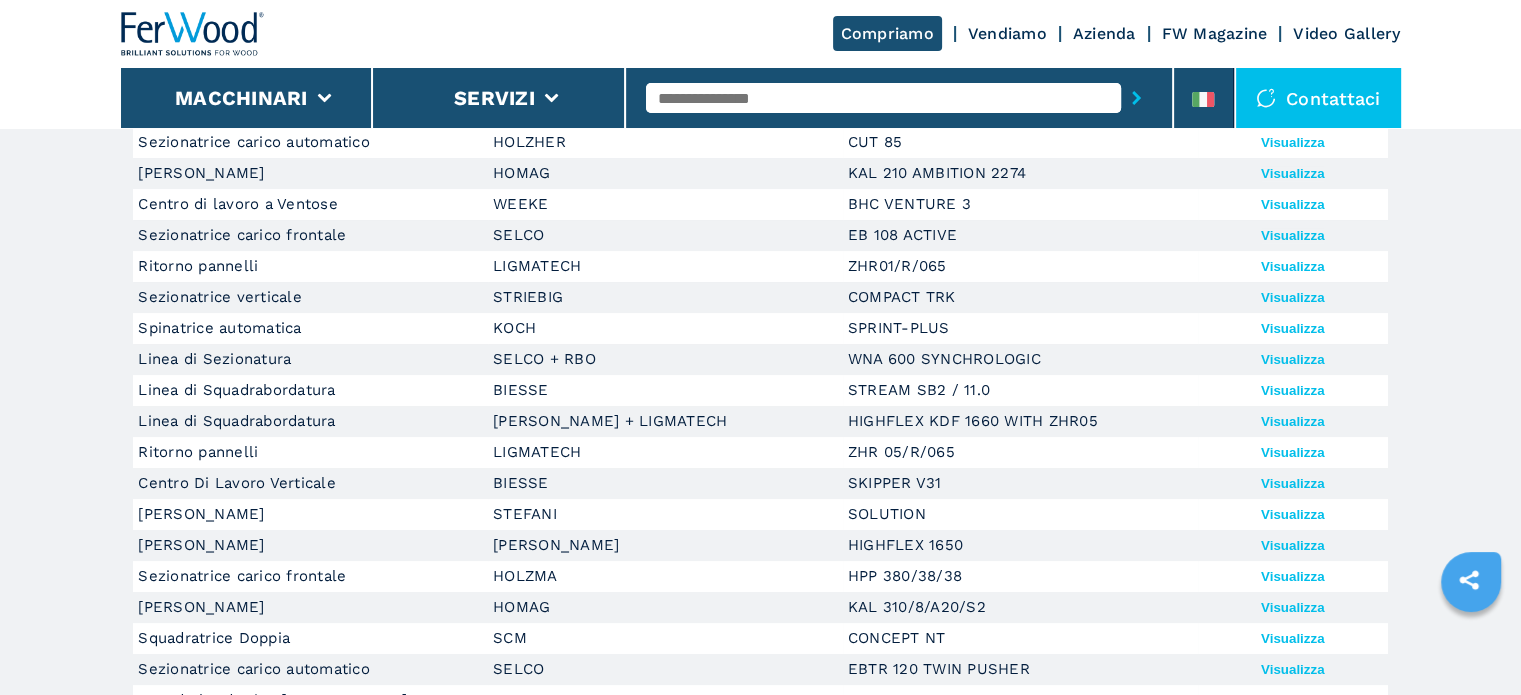 scroll, scrollTop: 180, scrollLeft: 0, axis: vertical 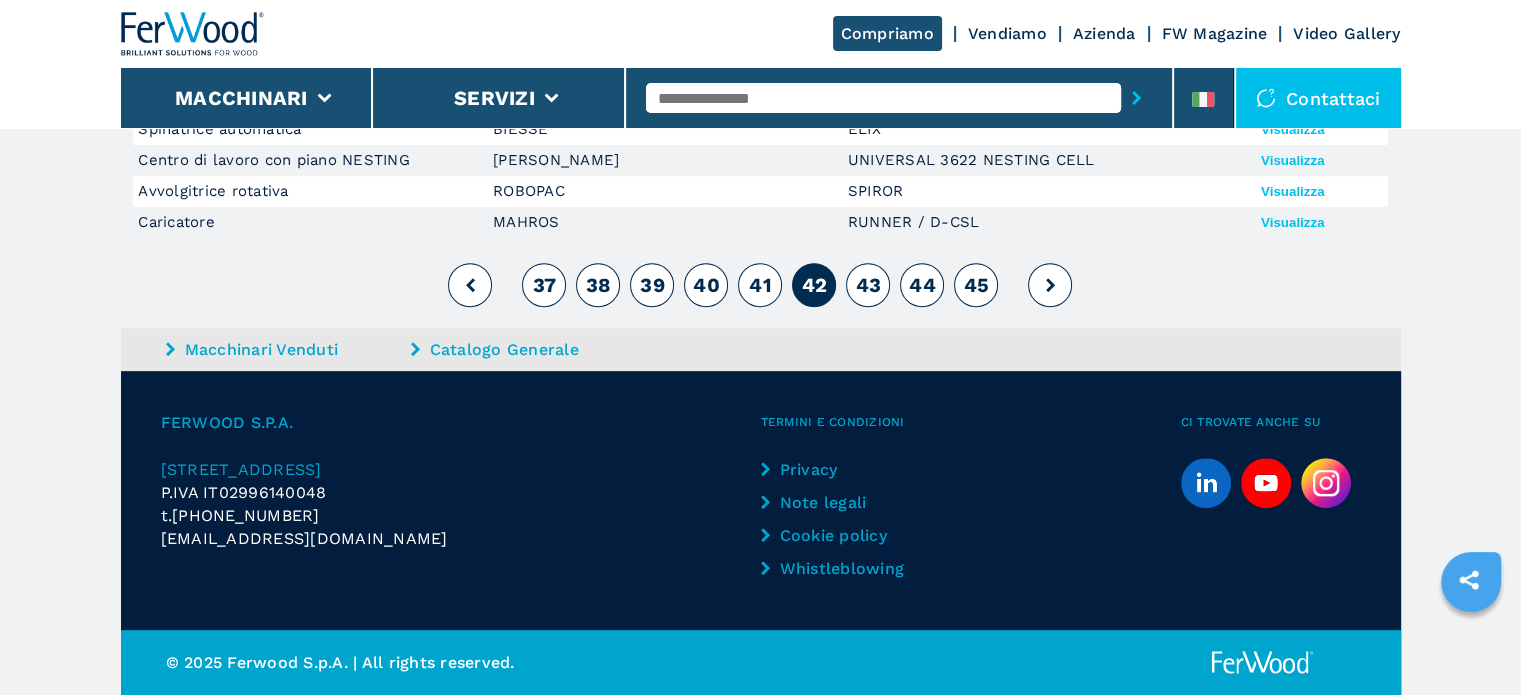 click on "45" at bounding box center (977, 285) 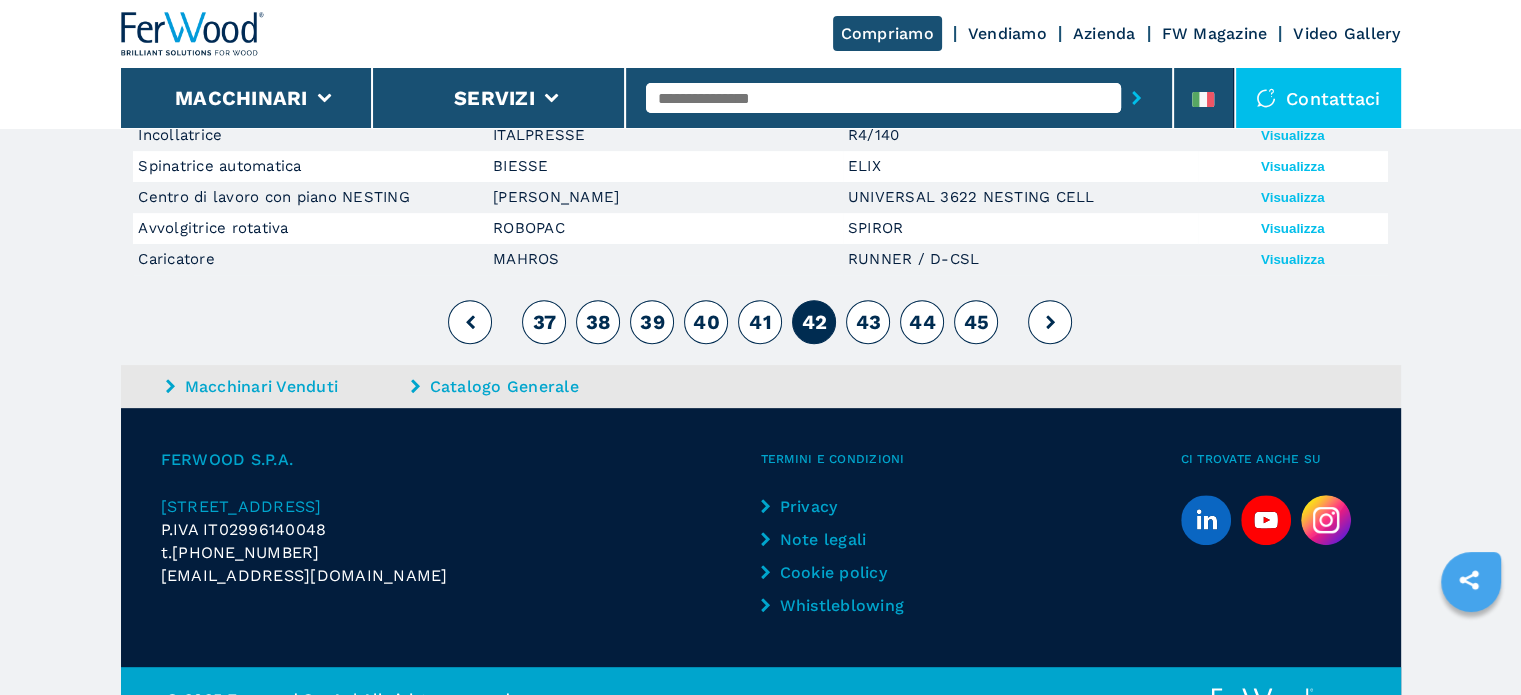 scroll, scrollTop: 751, scrollLeft: 0, axis: vertical 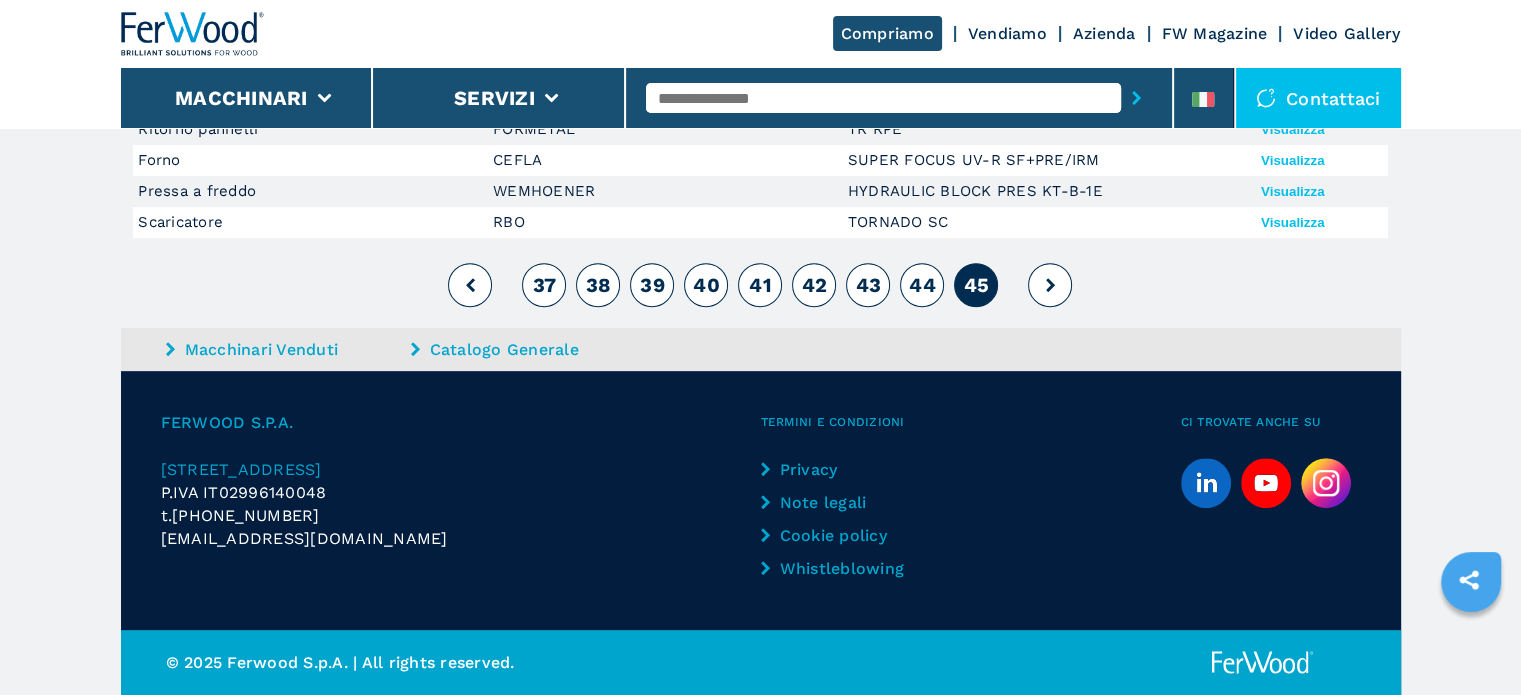 click at bounding box center (1050, 285) 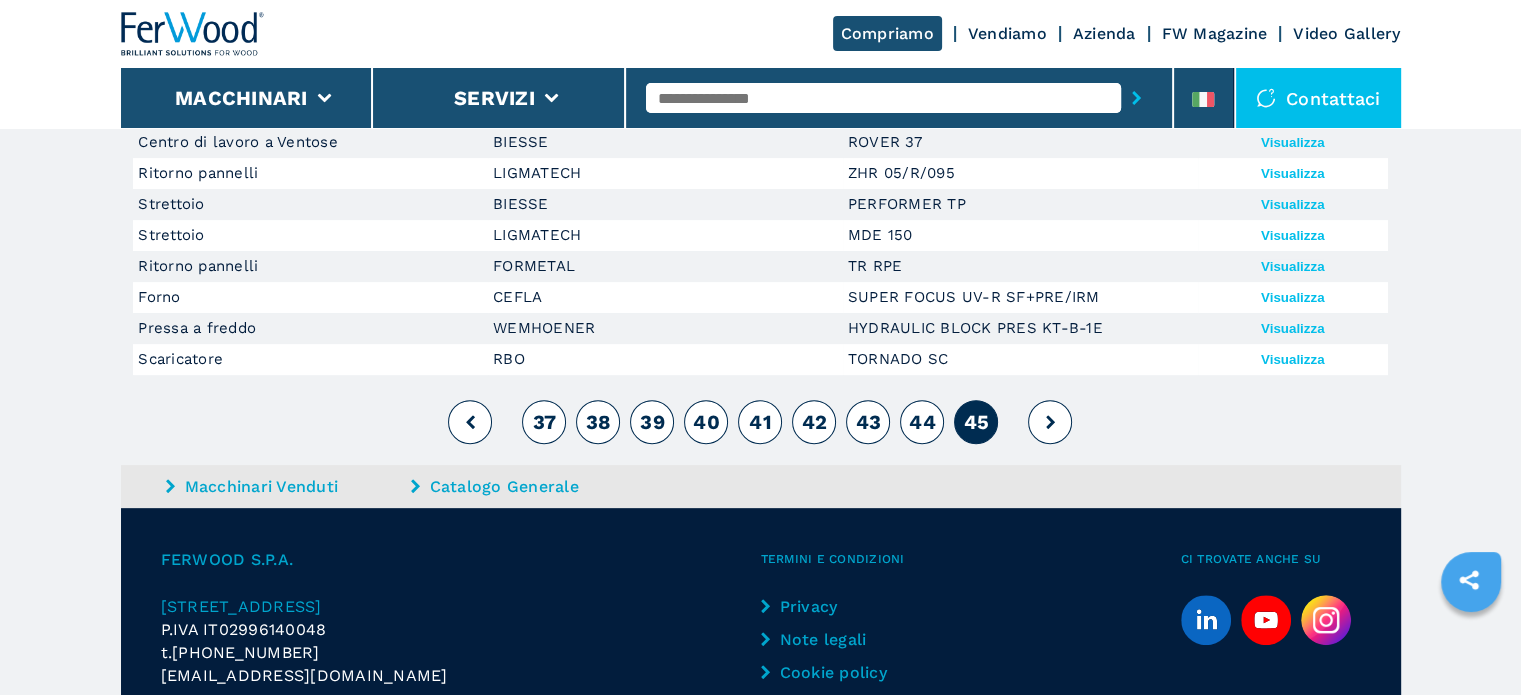 scroll, scrollTop: 586, scrollLeft: 0, axis: vertical 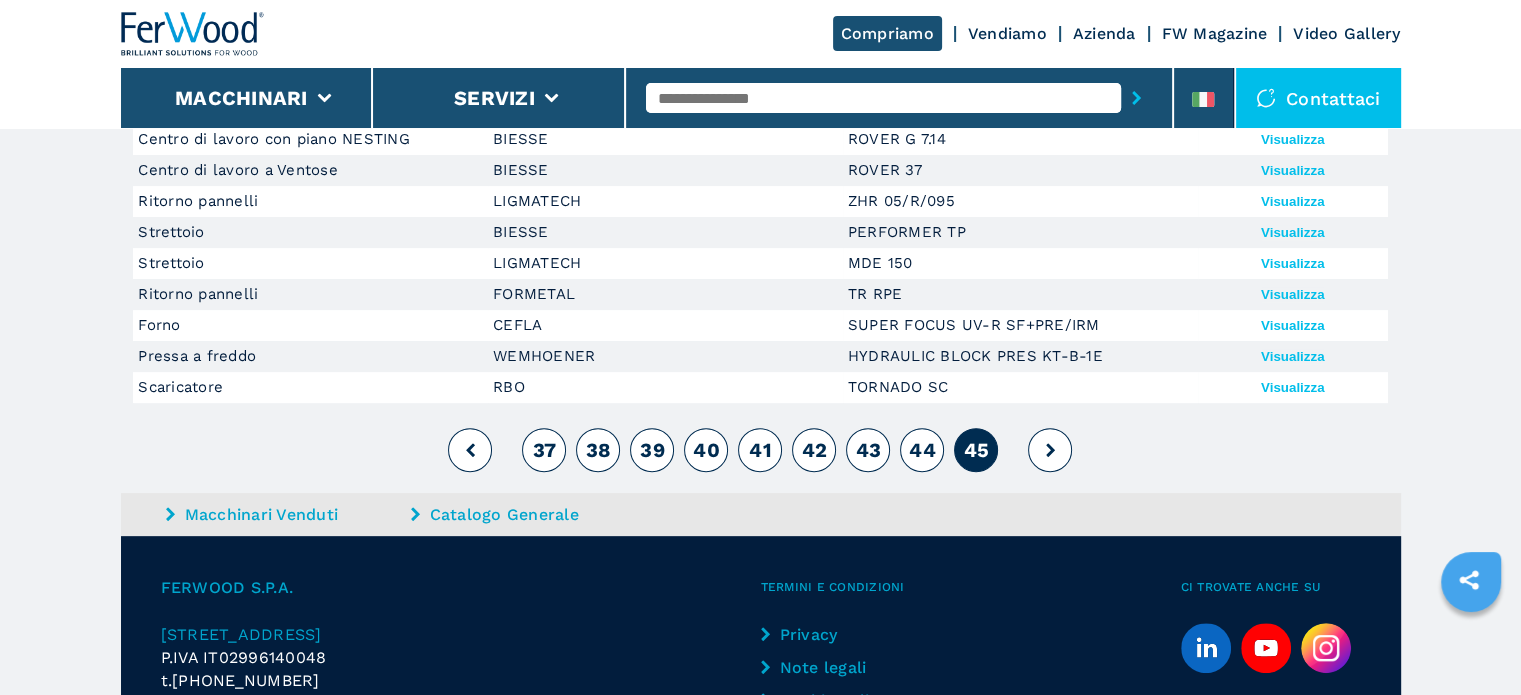 click on "Visualizza" at bounding box center [1292, 387] 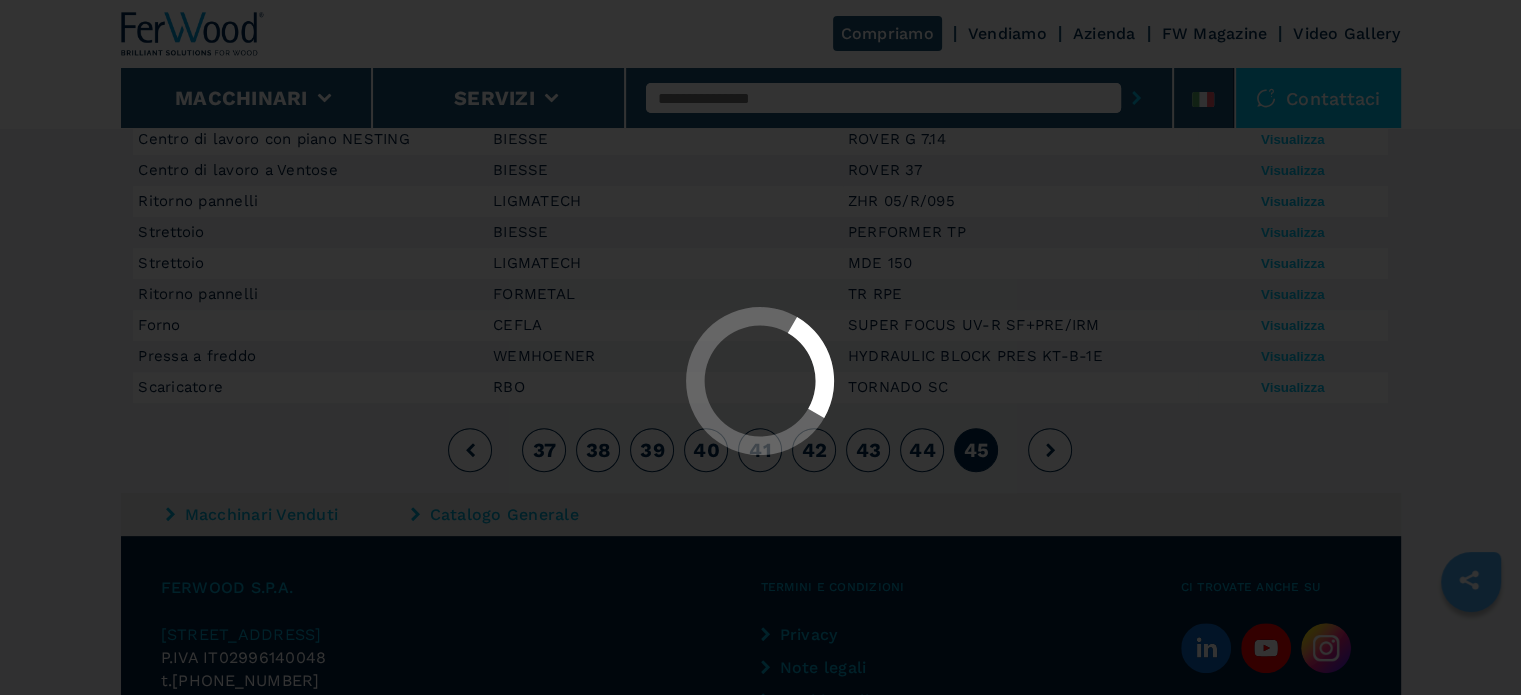 scroll, scrollTop: 0, scrollLeft: 0, axis: both 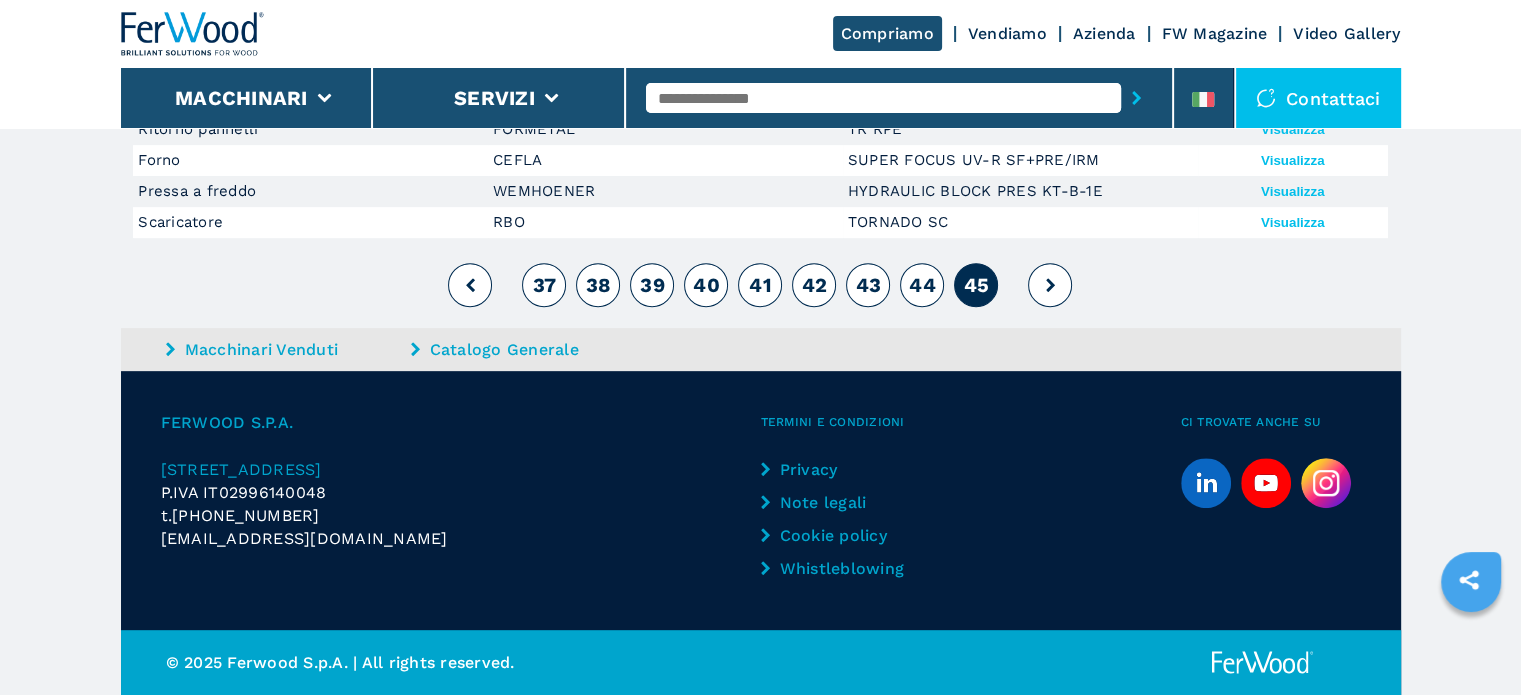 click at bounding box center [1050, 285] 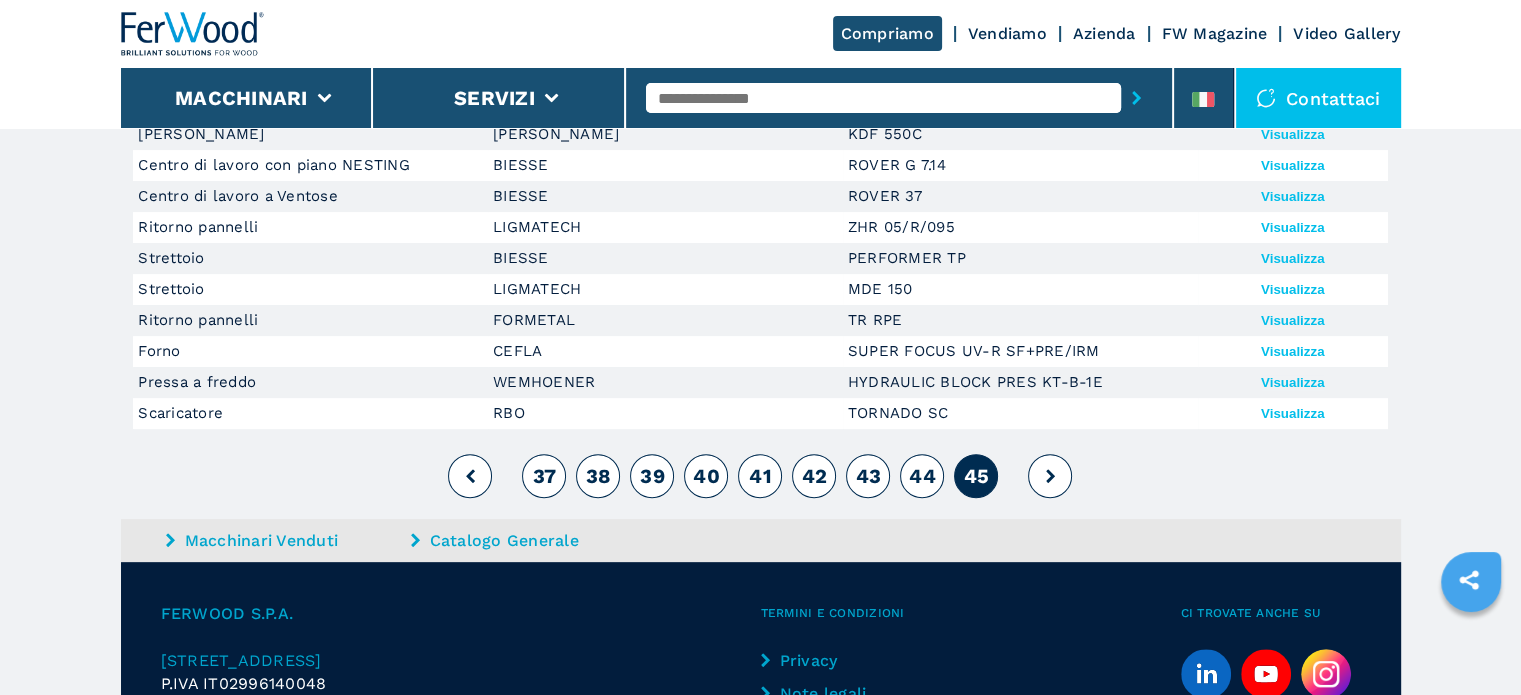 scroll, scrollTop: 562, scrollLeft: 0, axis: vertical 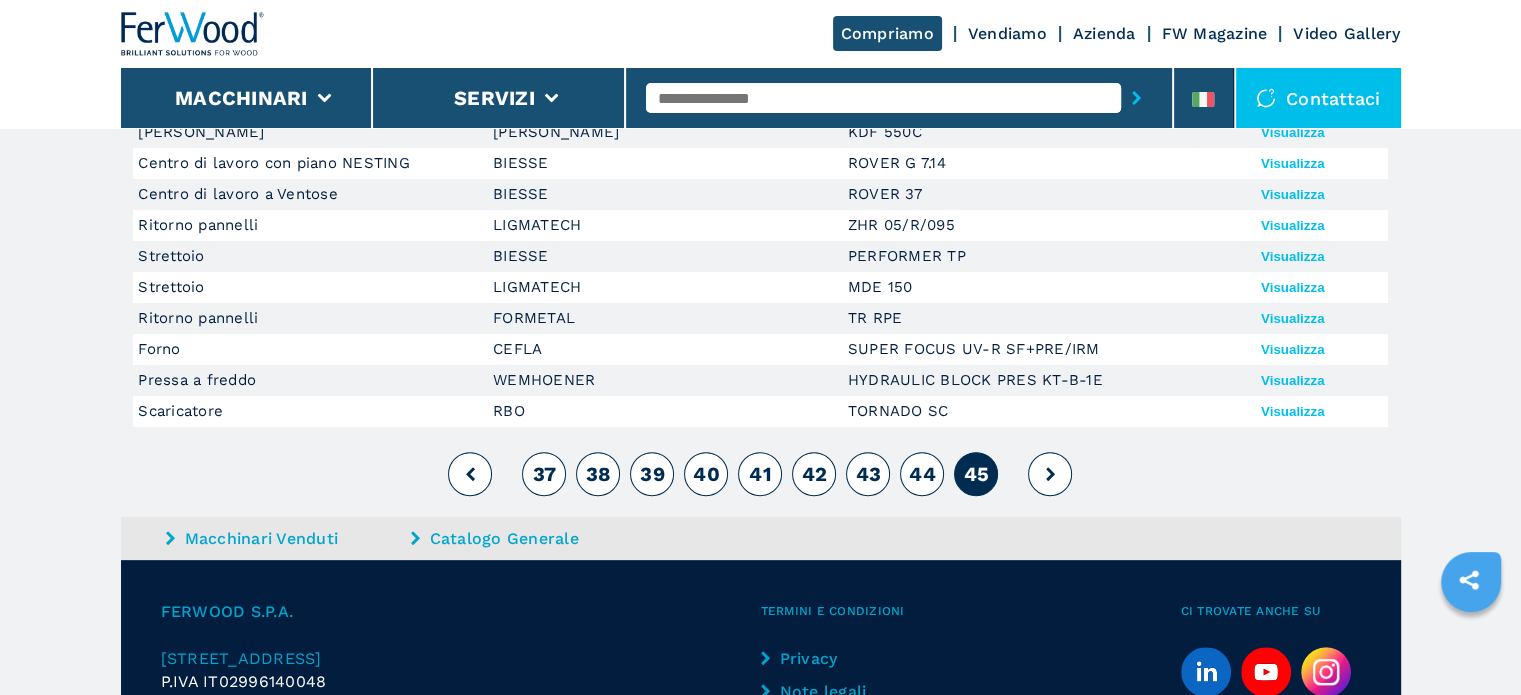 click on "Catalogo Generale" at bounding box center [531, 538] 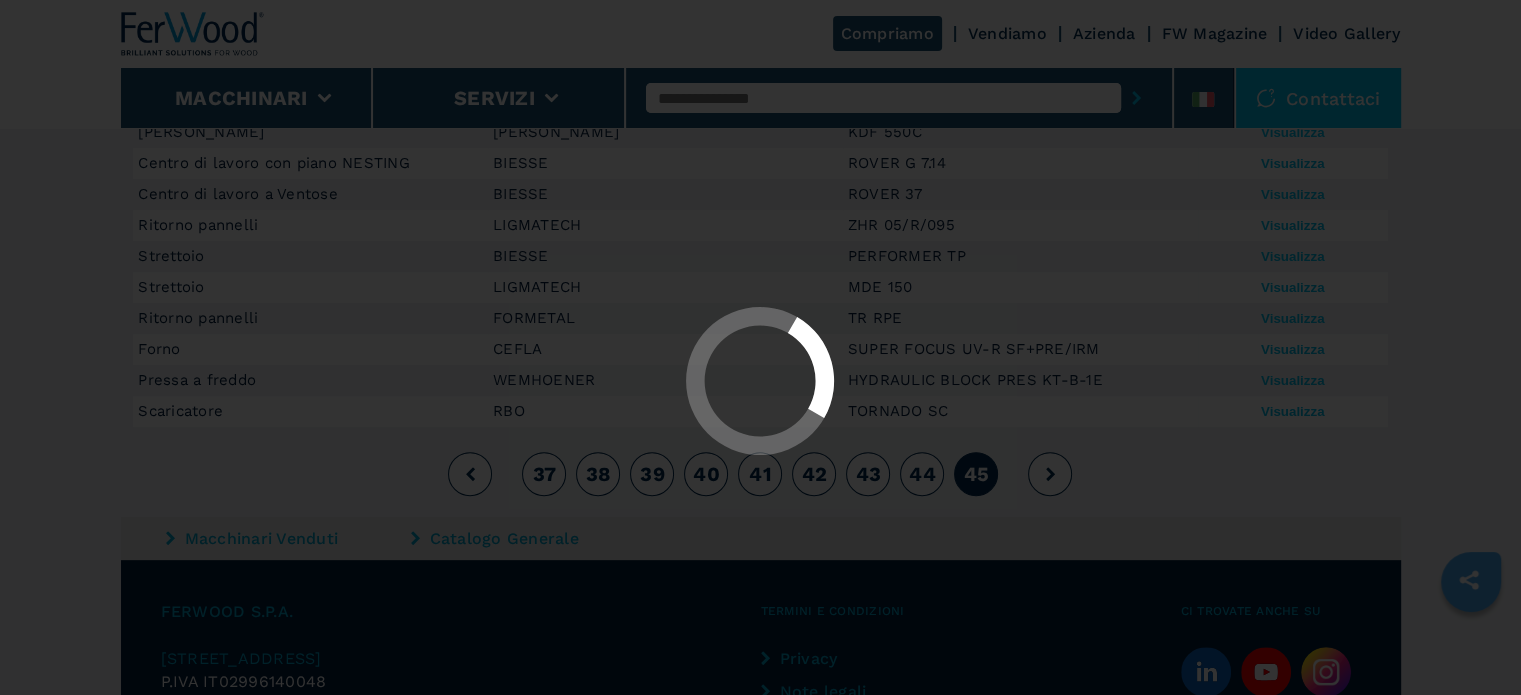 scroll, scrollTop: 0, scrollLeft: 0, axis: both 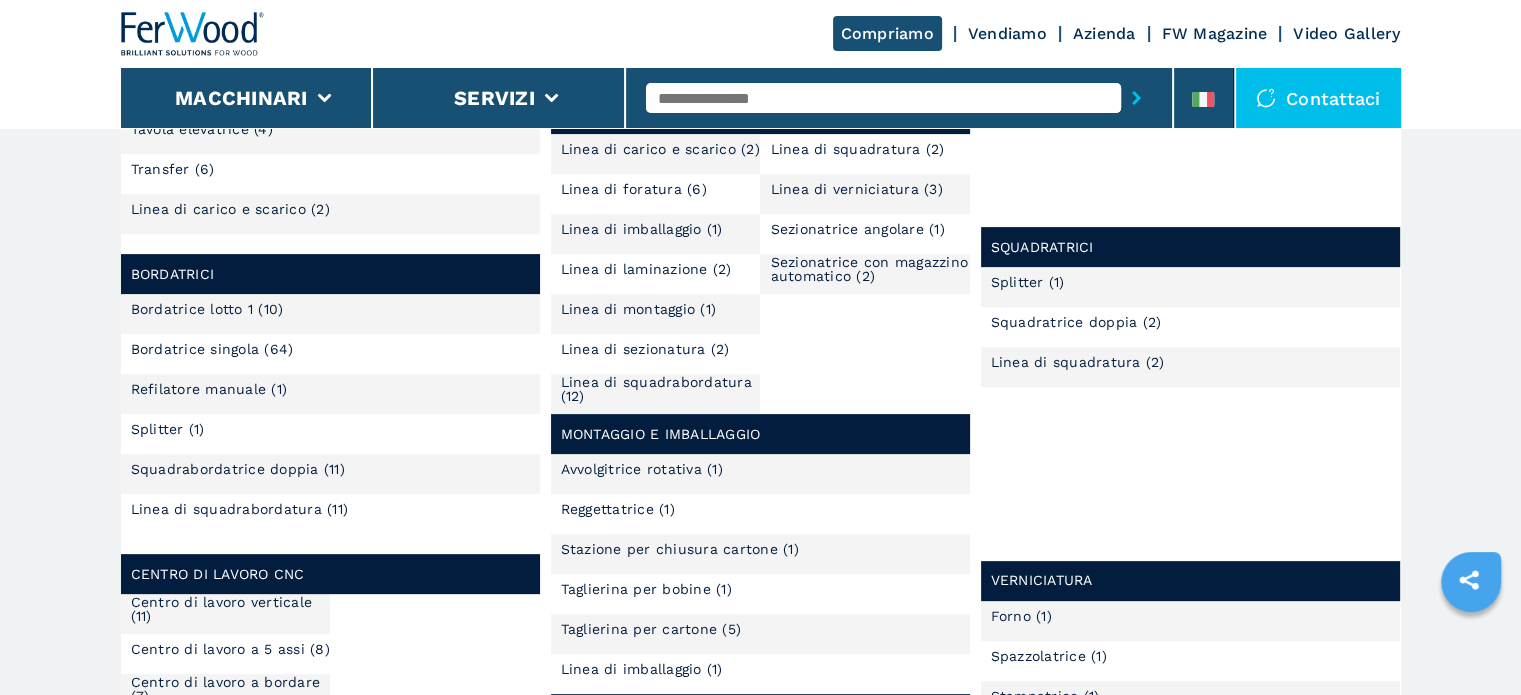 click on "Linea di sezionatura (2)" at bounding box center (645, 349) 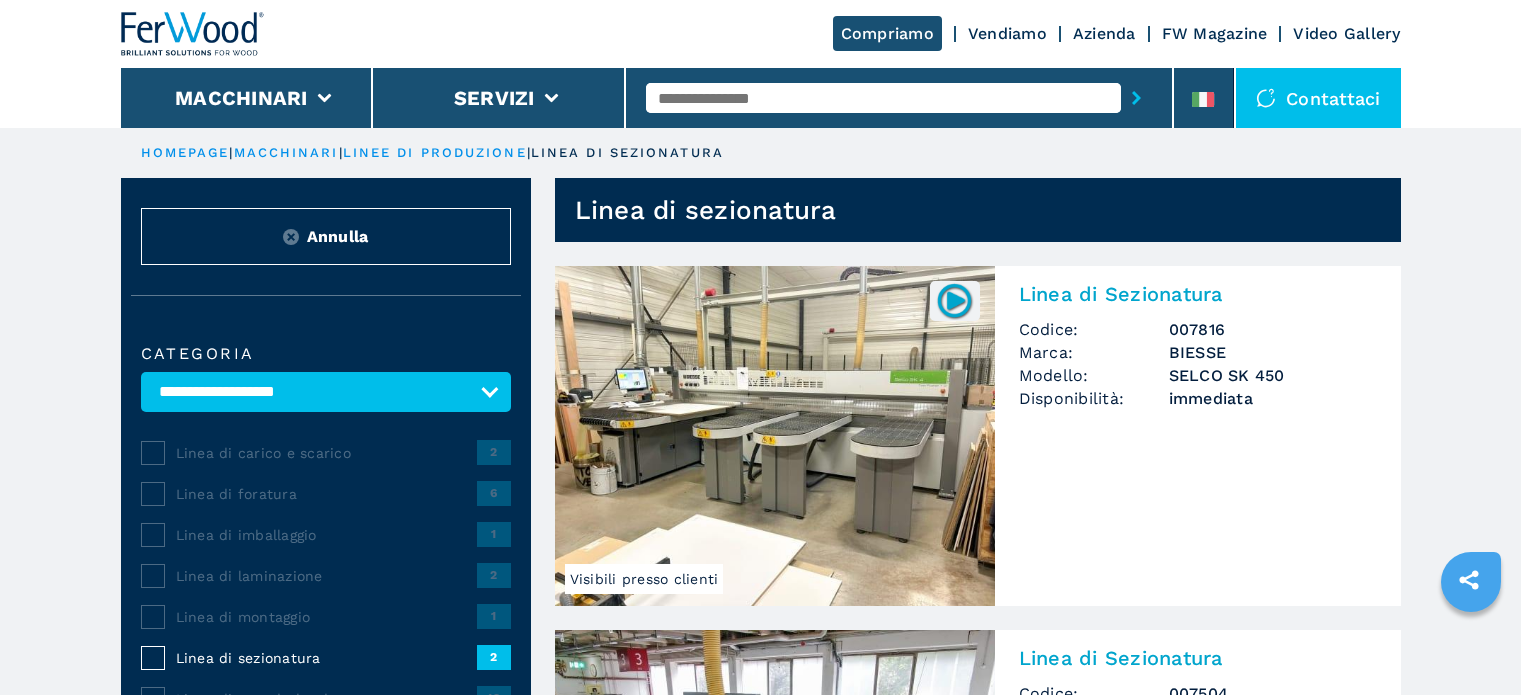 scroll, scrollTop: 0, scrollLeft: 0, axis: both 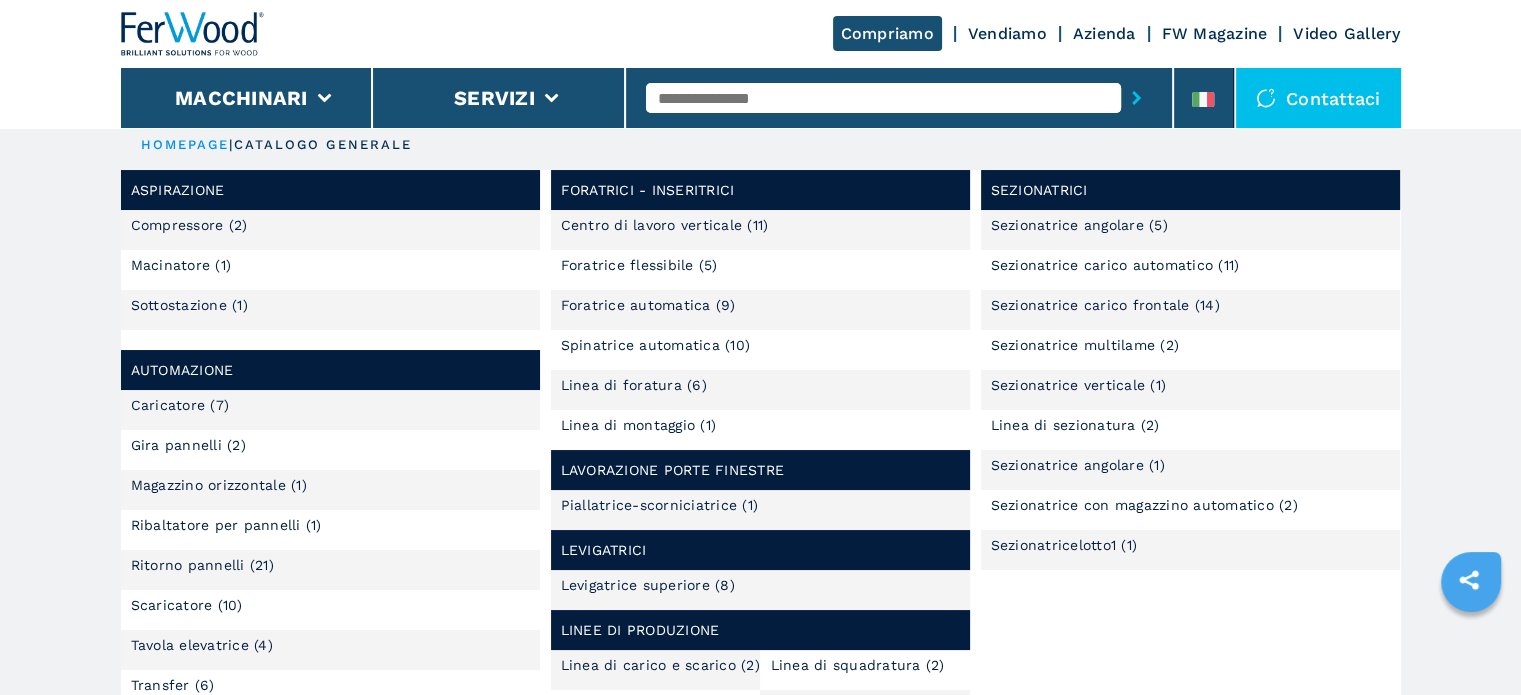 click on "Centro di lavoro verticale (11)" at bounding box center [761, 230] 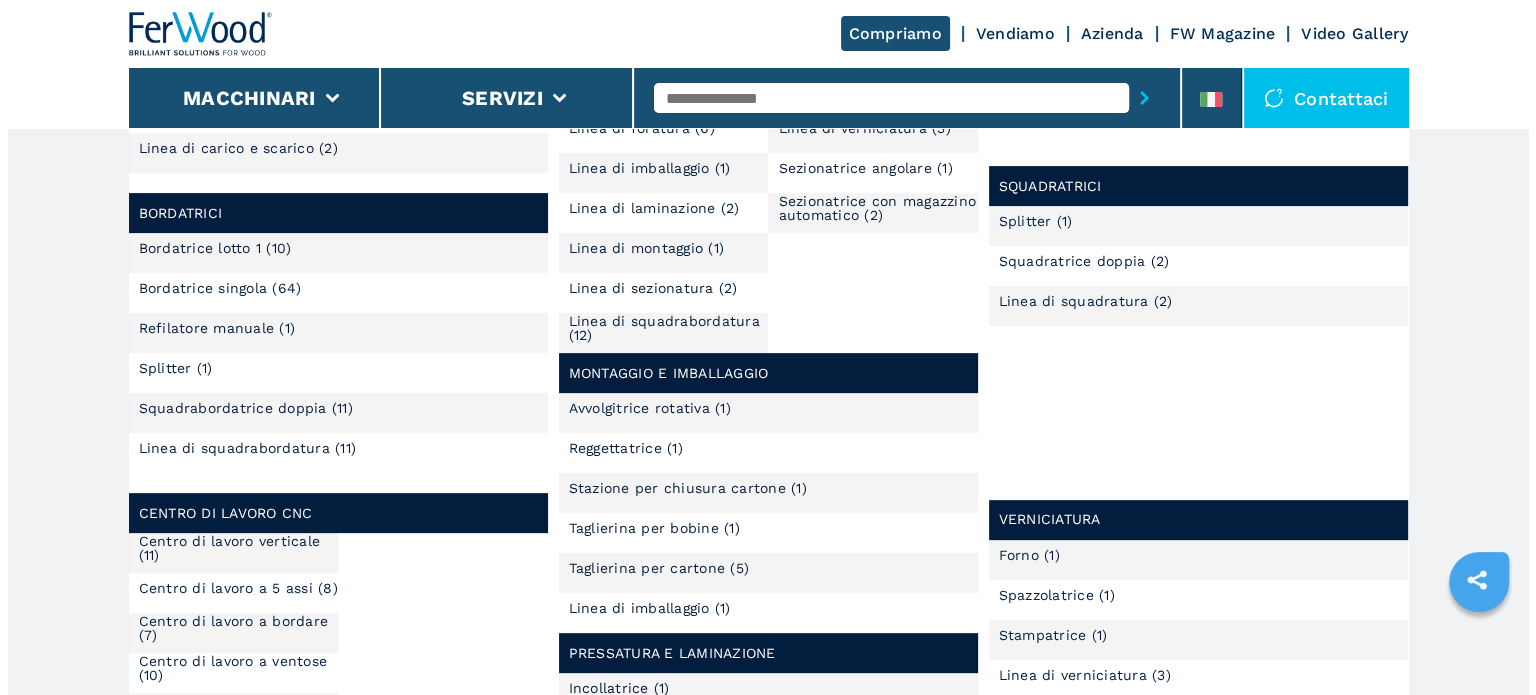scroll, scrollTop: 0, scrollLeft: 0, axis: both 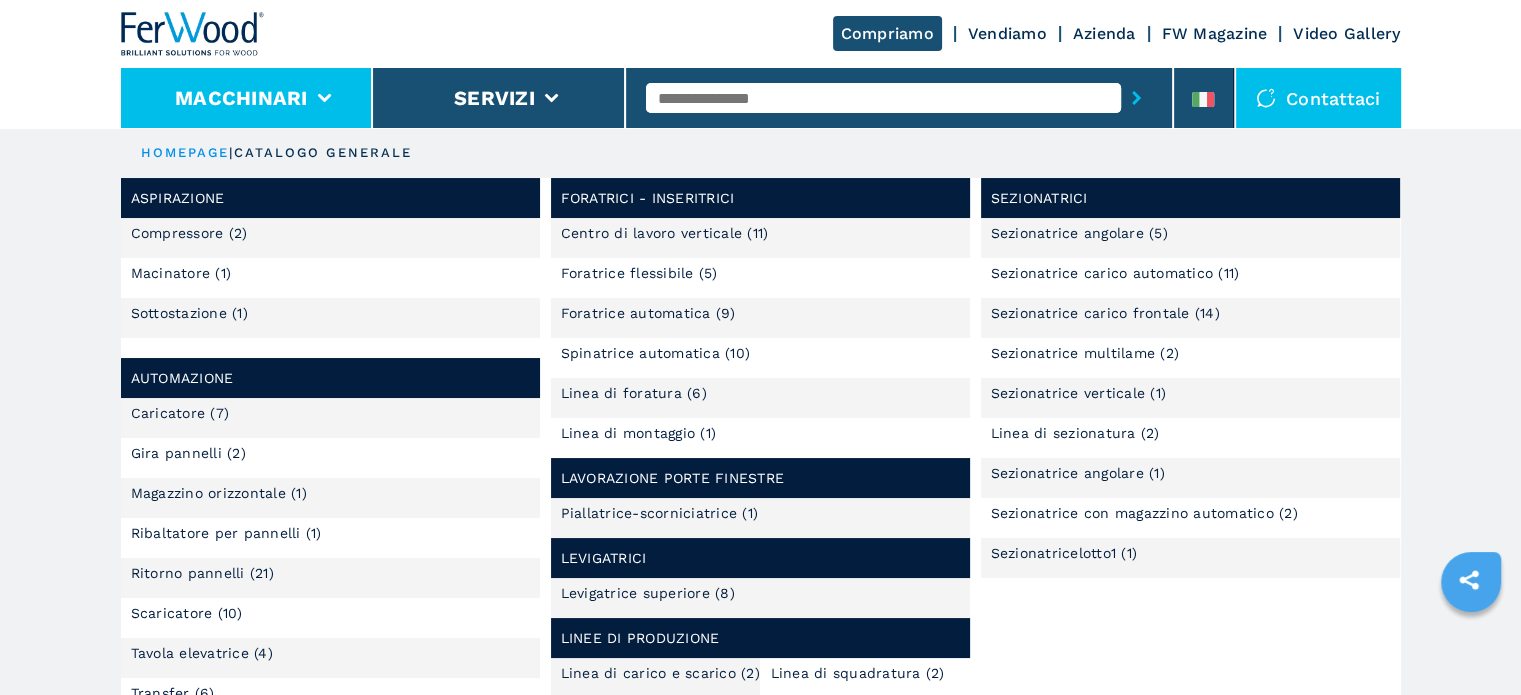 click on "Macchinari" at bounding box center (247, 98) 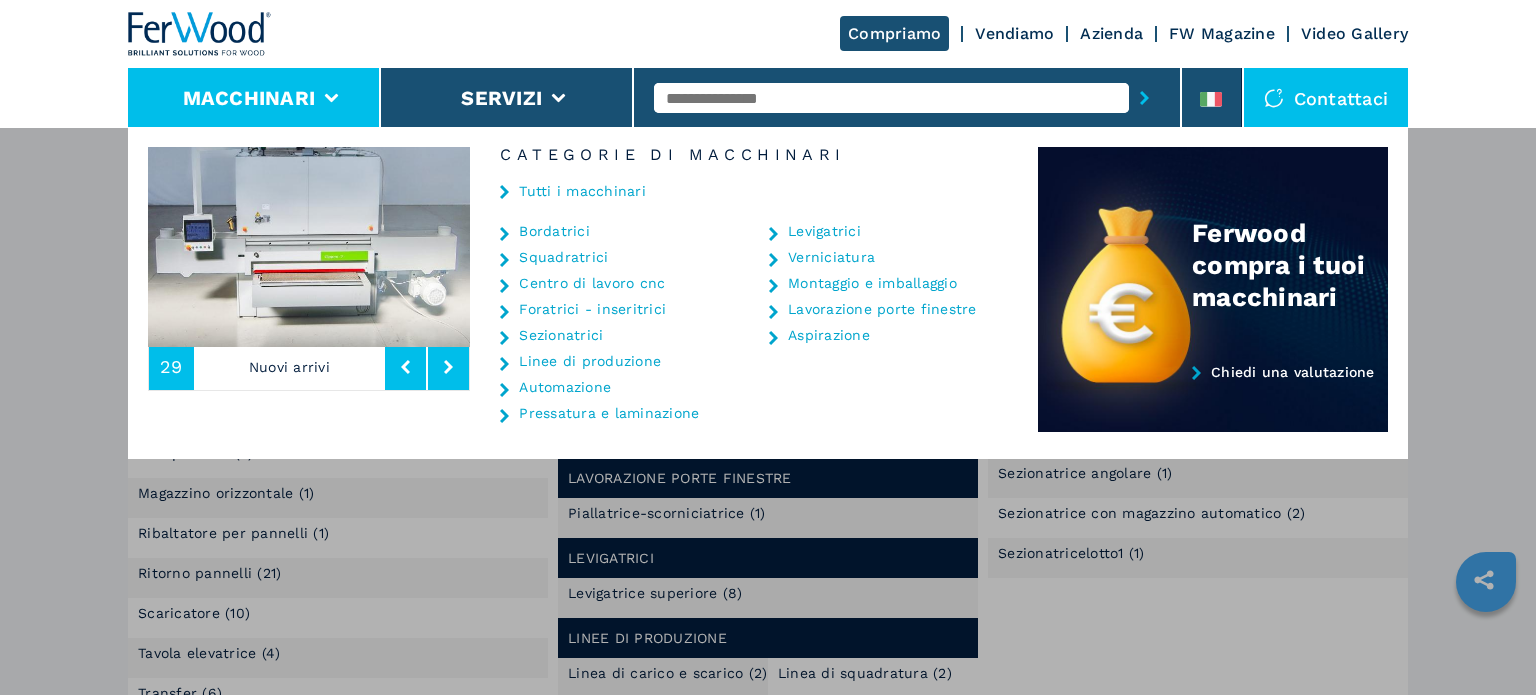 click on "Tutti i macchinari" at bounding box center (582, 191) 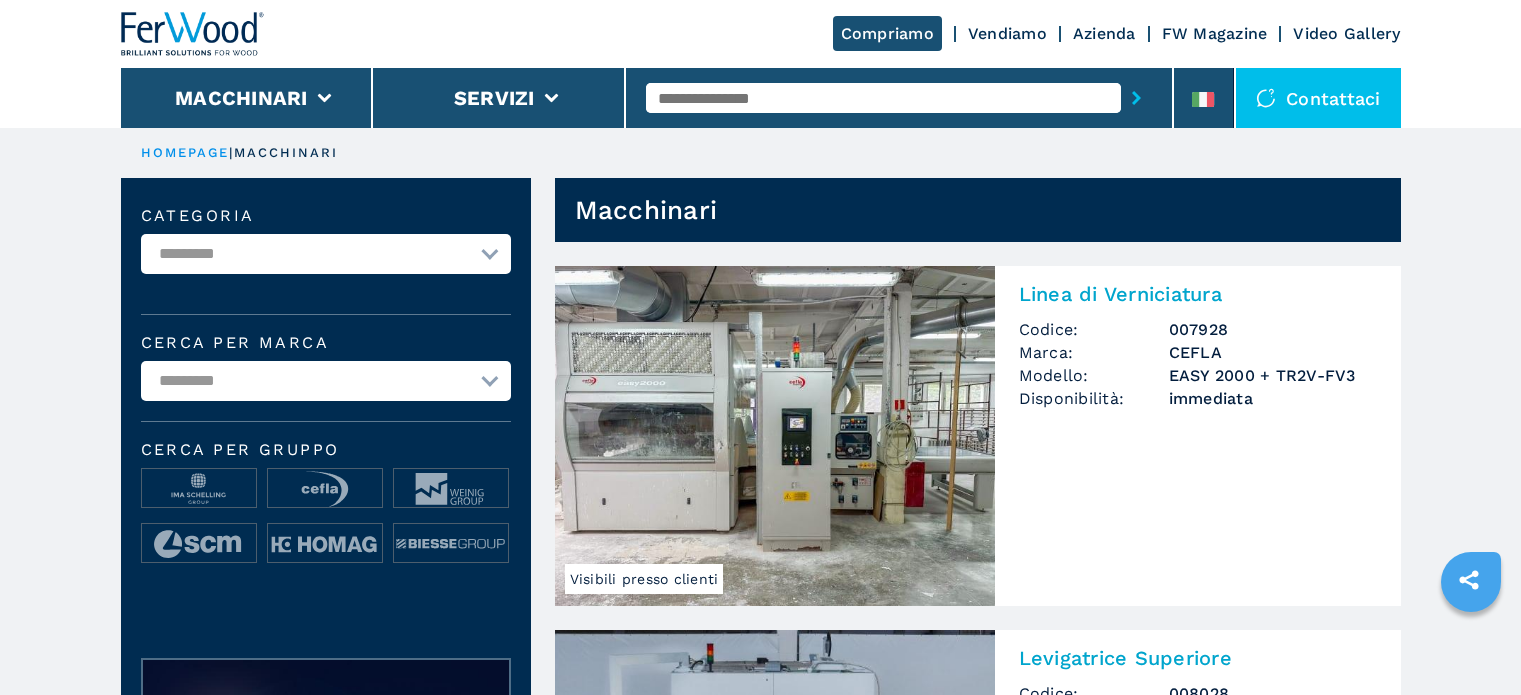scroll, scrollTop: 0, scrollLeft: 0, axis: both 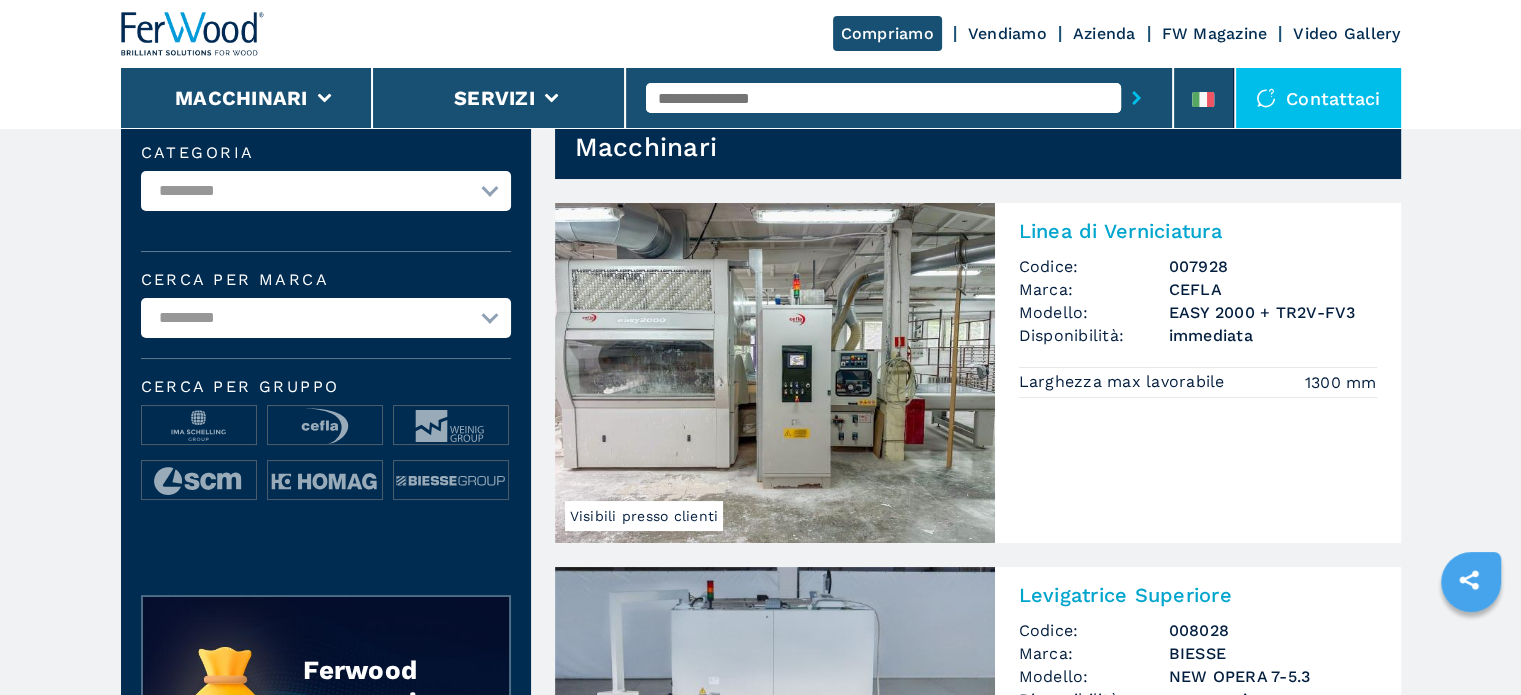 click on "Linea di Verniciatura" at bounding box center (1198, 231) 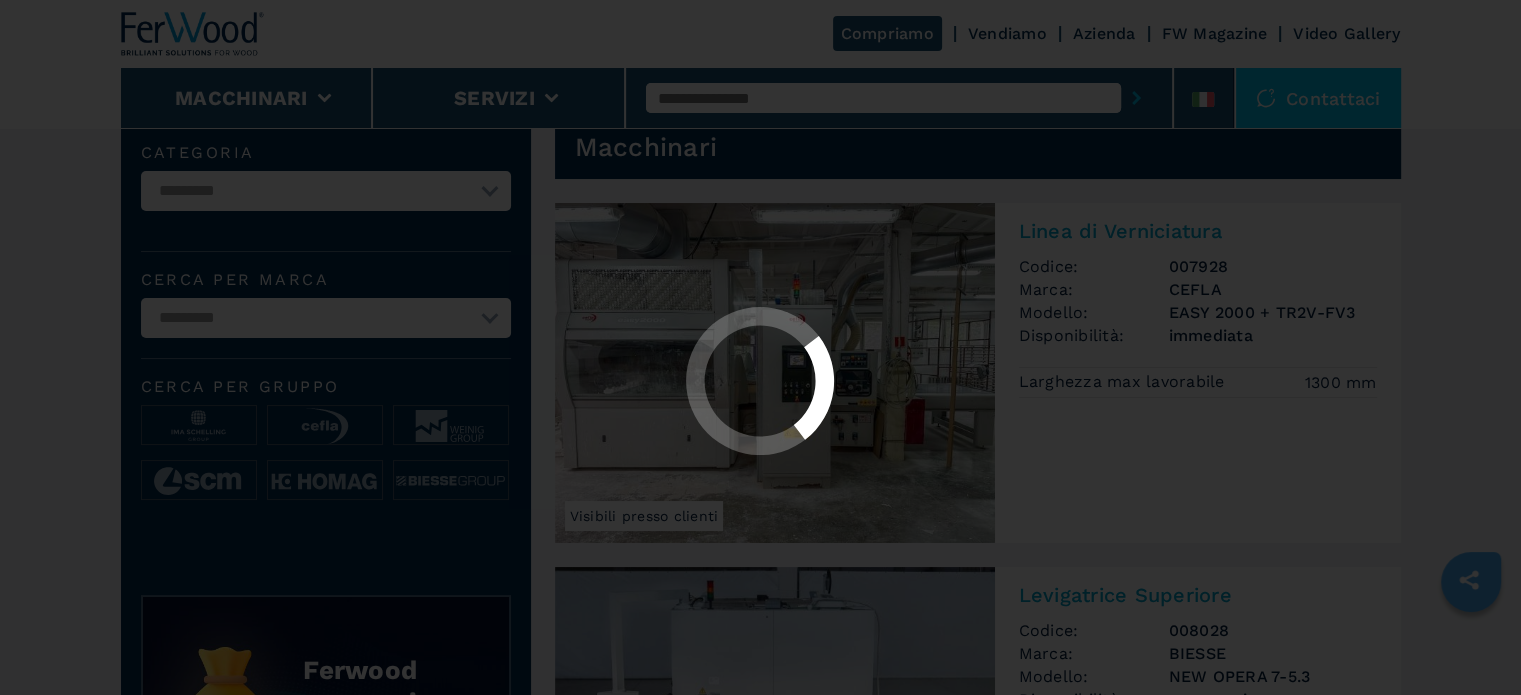 scroll, scrollTop: 0, scrollLeft: 0, axis: both 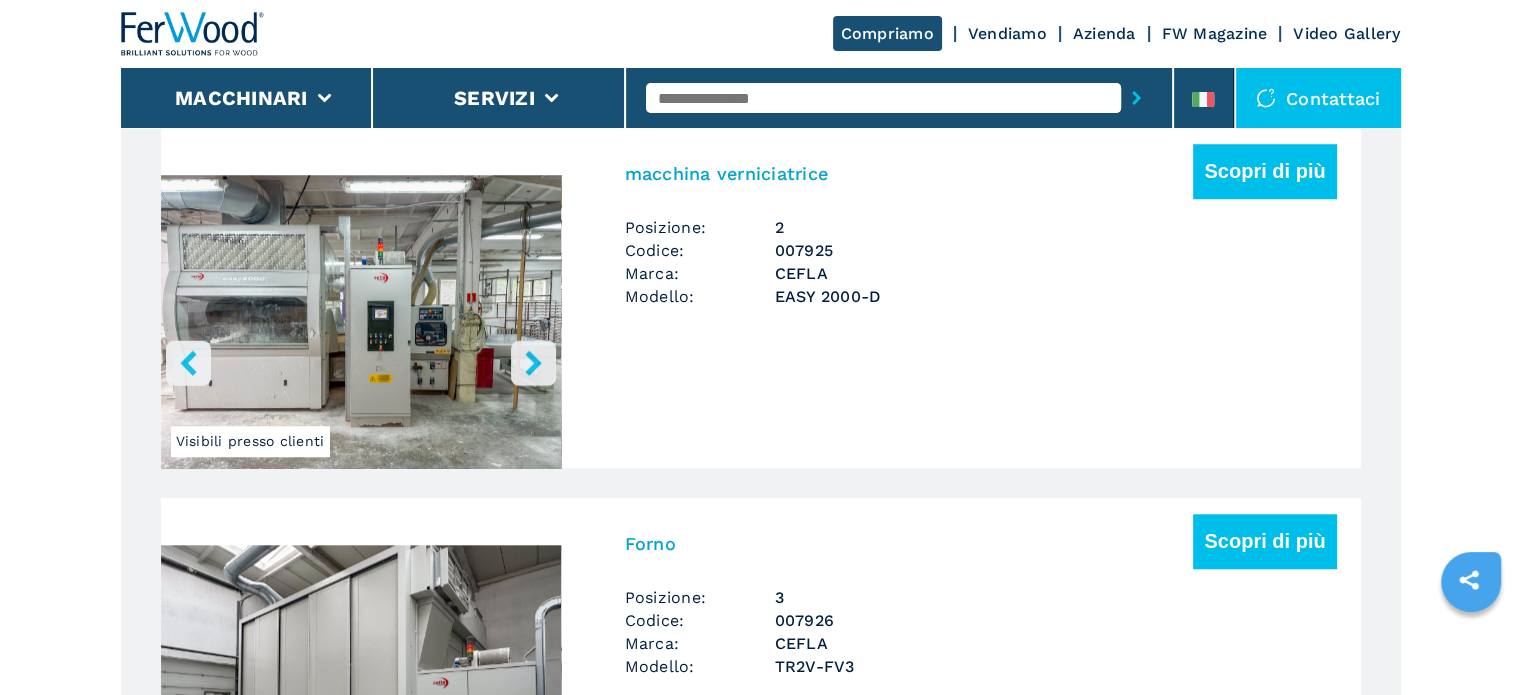 click at bounding box center (361, 325) 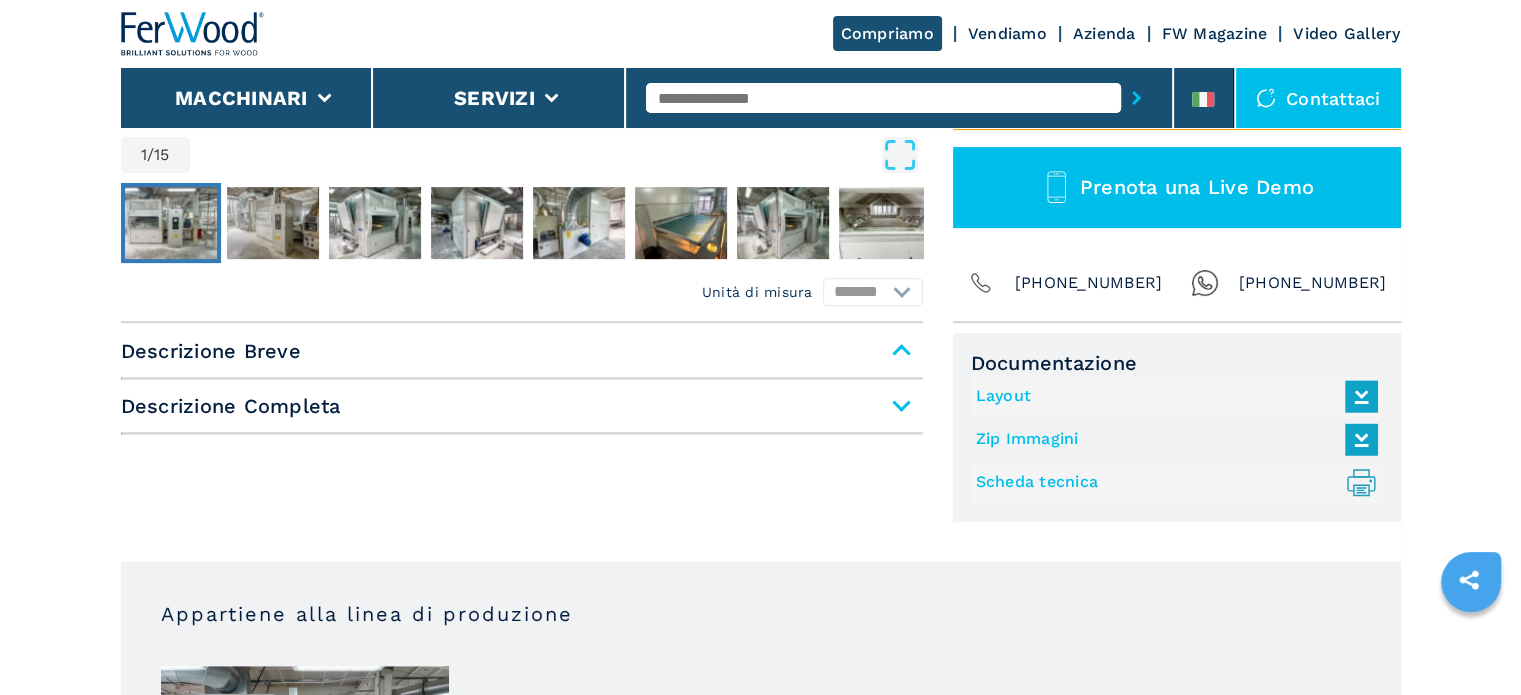 scroll, scrollTop: 688, scrollLeft: 0, axis: vertical 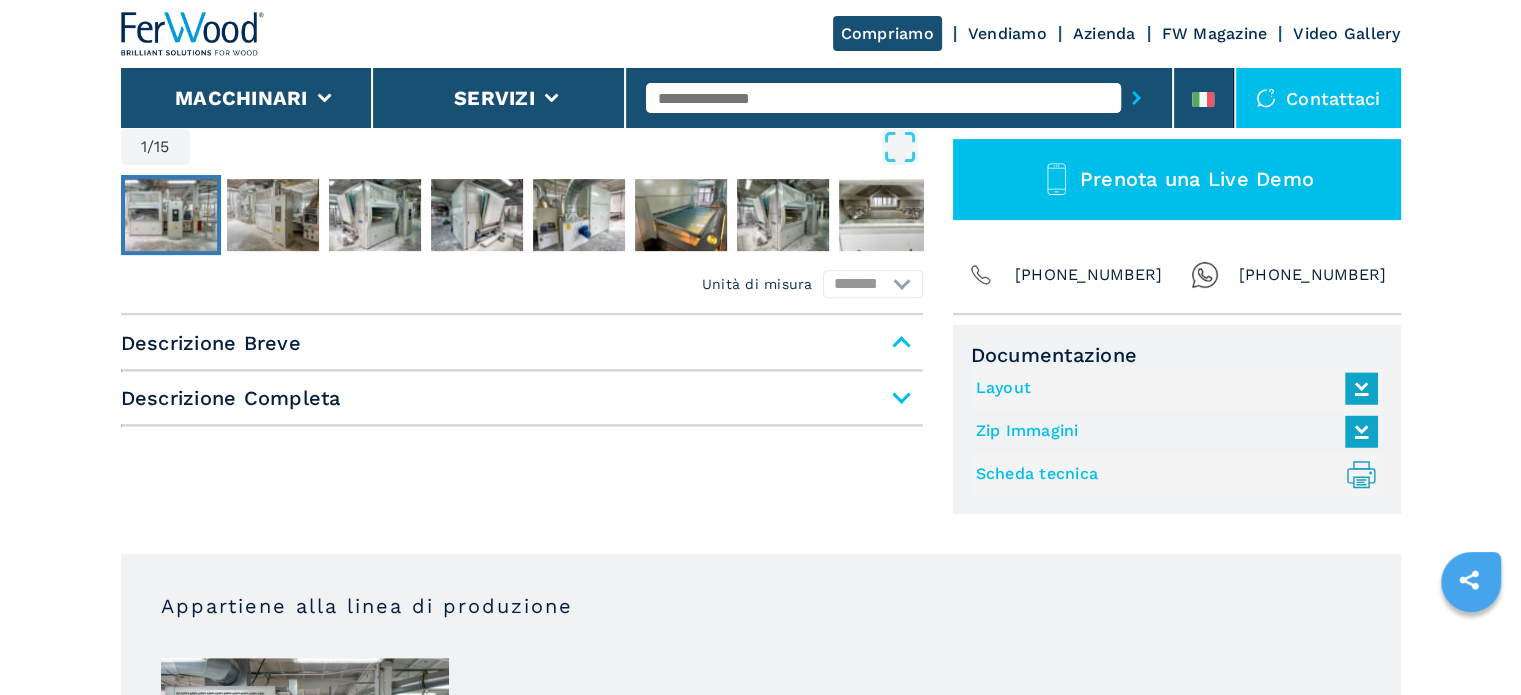 click on "Descrizione Breve" at bounding box center (522, 343) 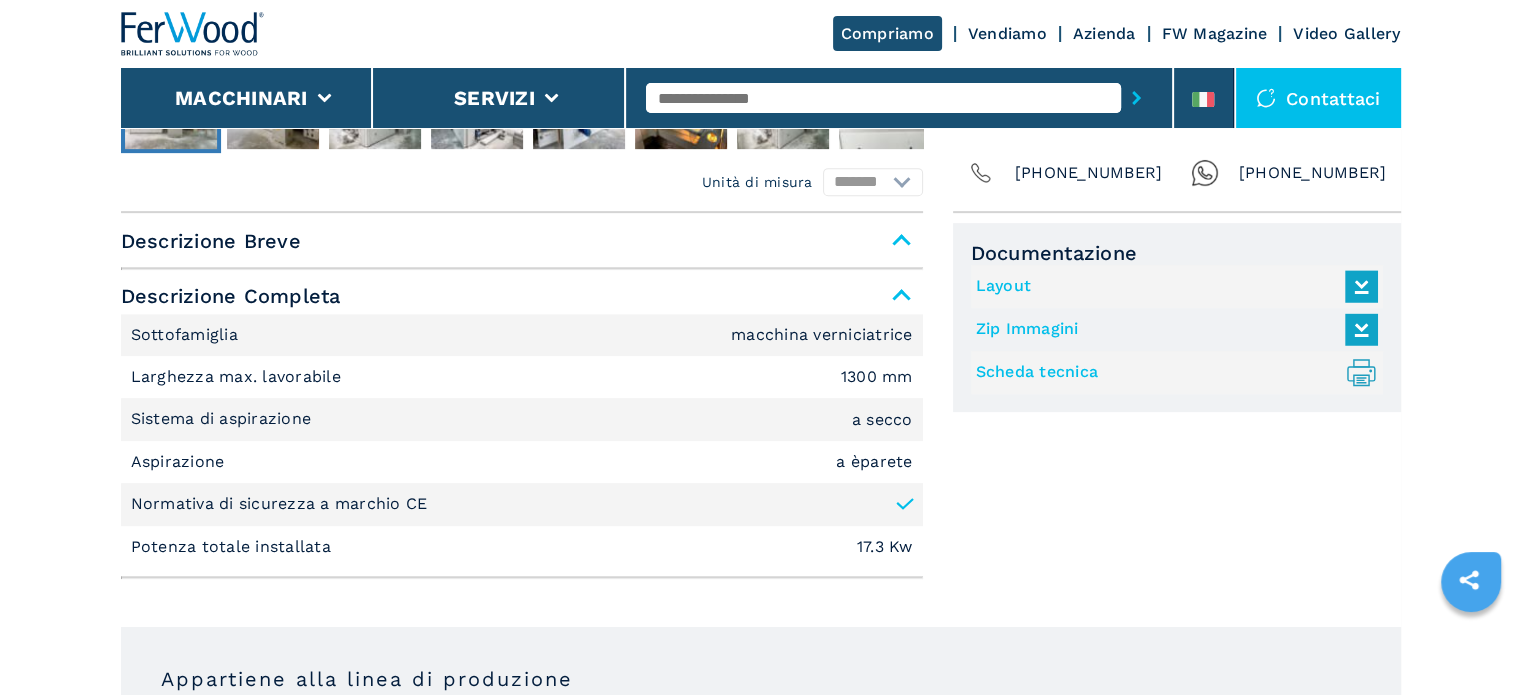 scroll, scrollTop: 788, scrollLeft: 0, axis: vertical 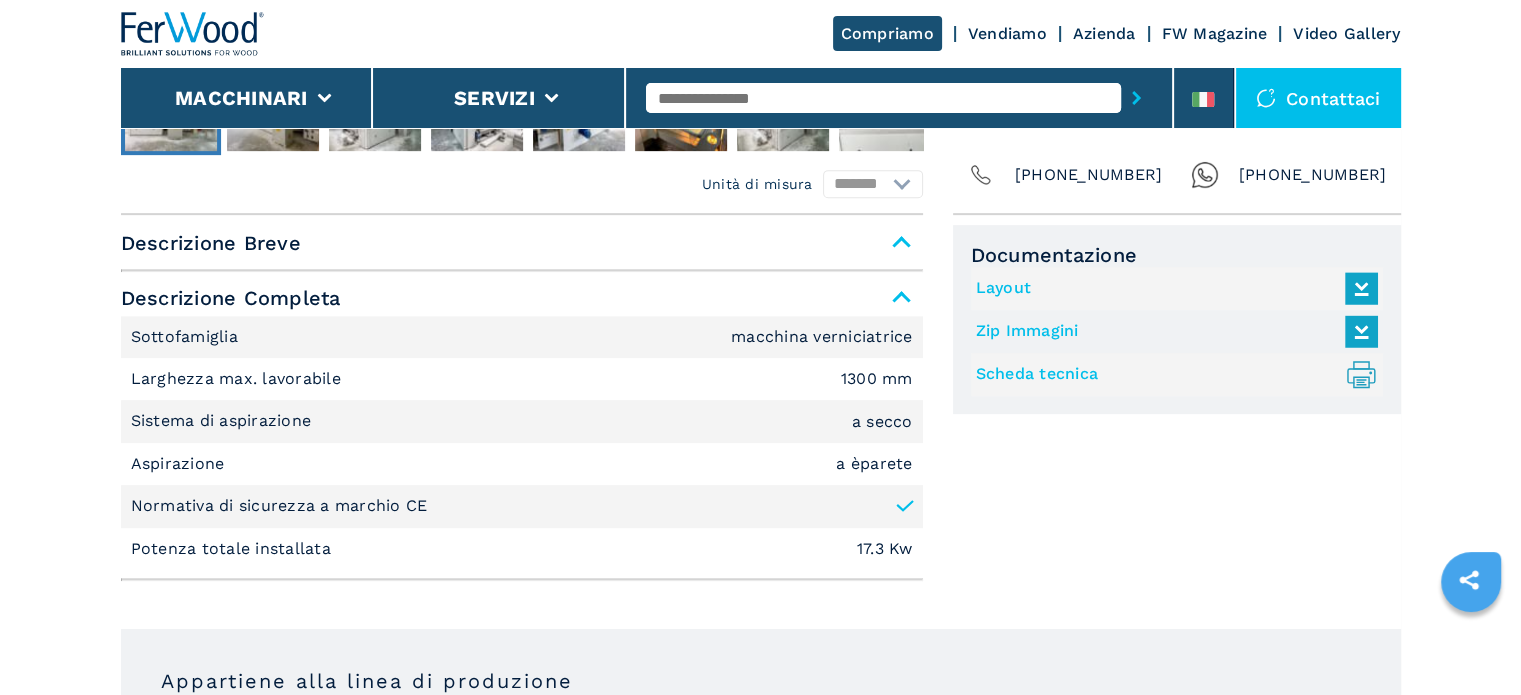 click on "Descrizione Breve" at bounding box center [522, 243] 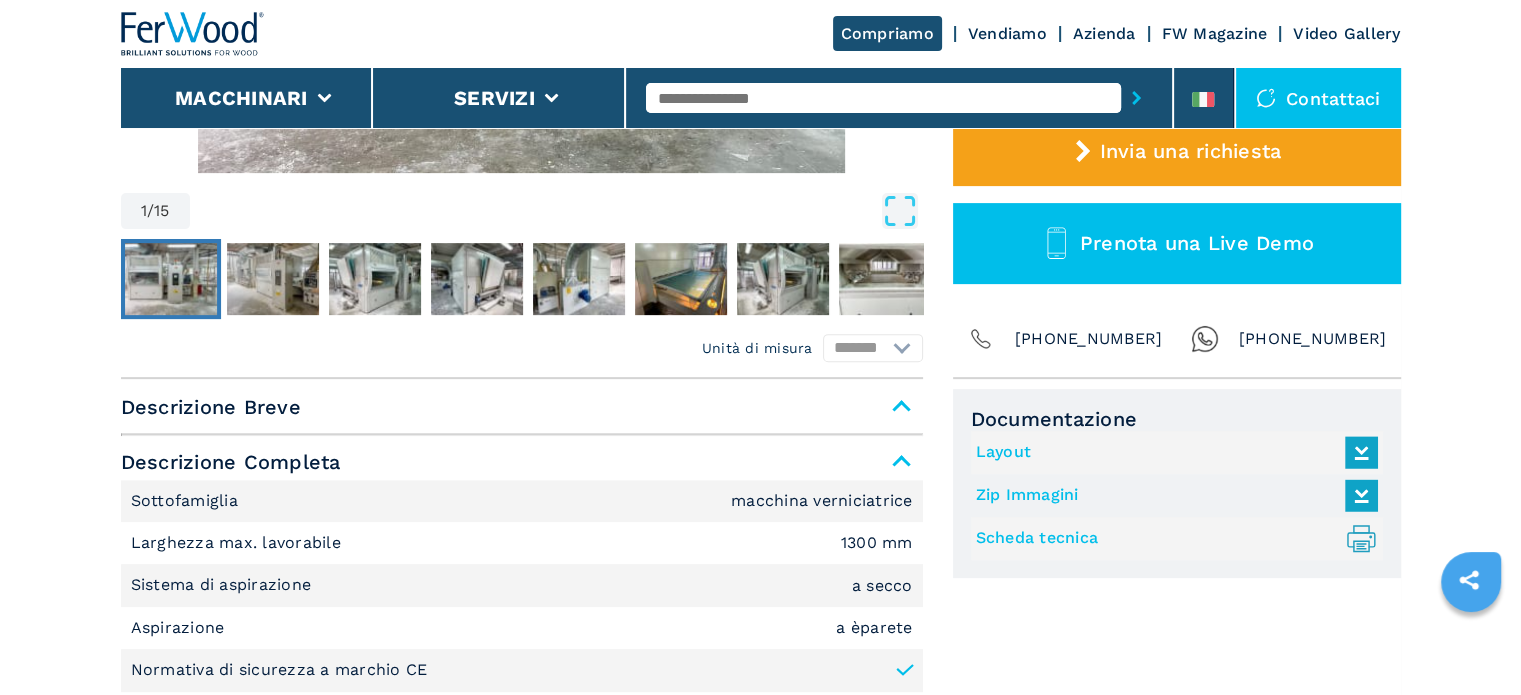 scroll, scrollTop: 612, scrollLeft: 0, axis: vertical 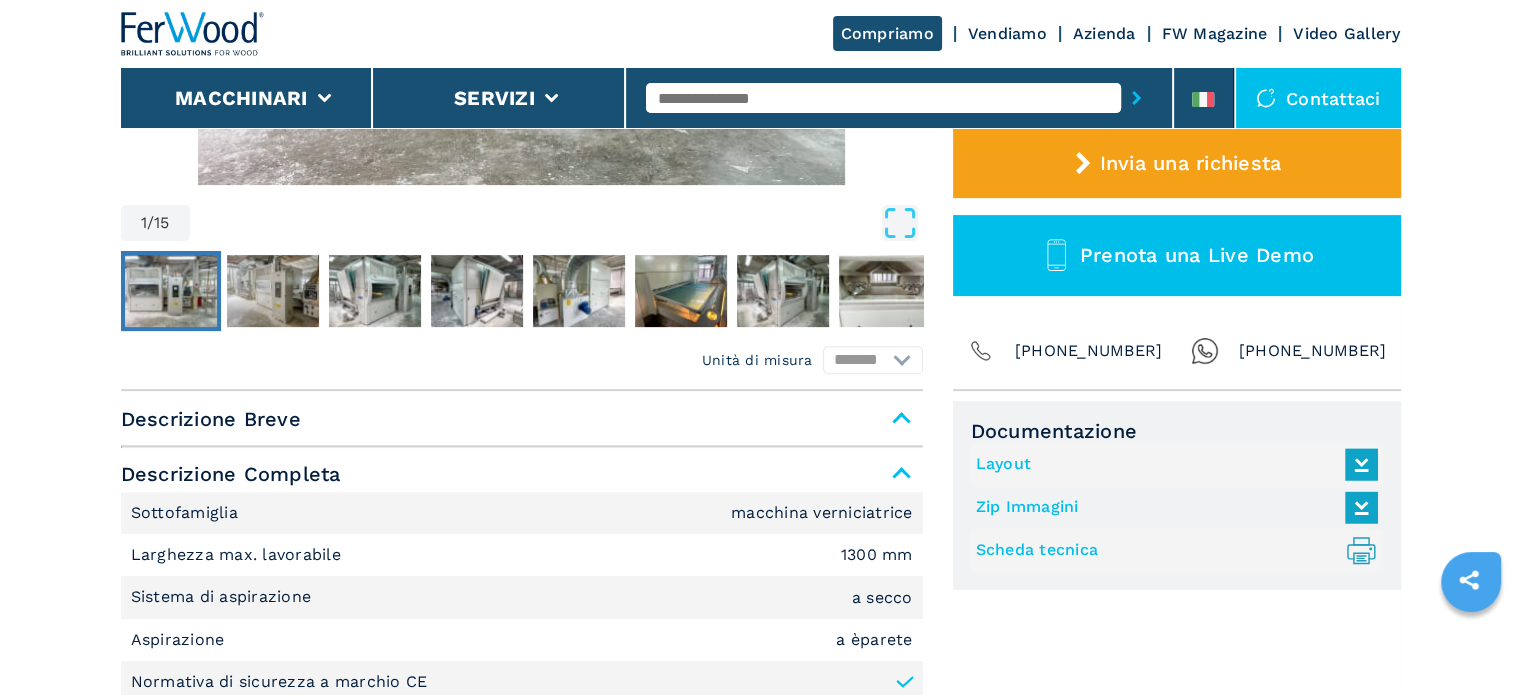 click on "Descrizione Breve" at bounding box center [522, 419] 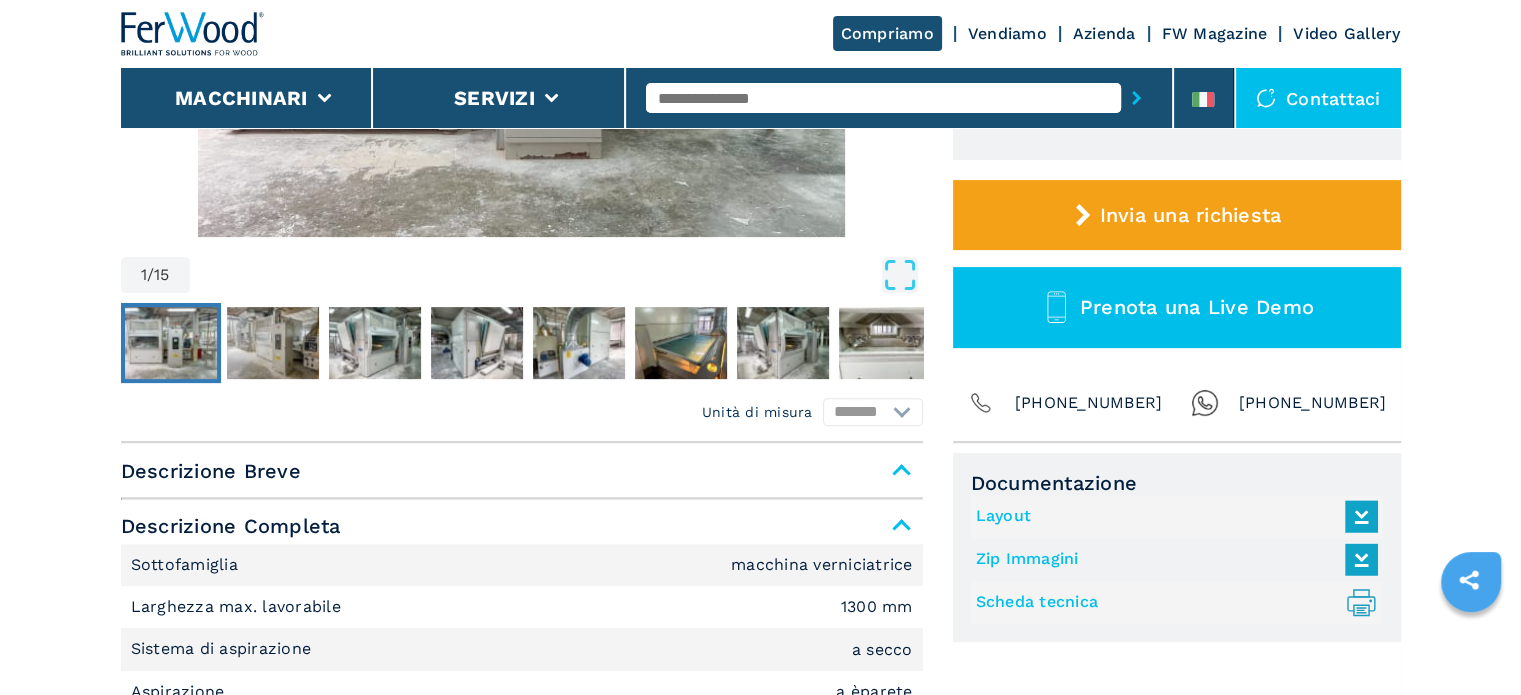 scroll, scrollTop: 696, scrollLeft: 0, axis: vertical 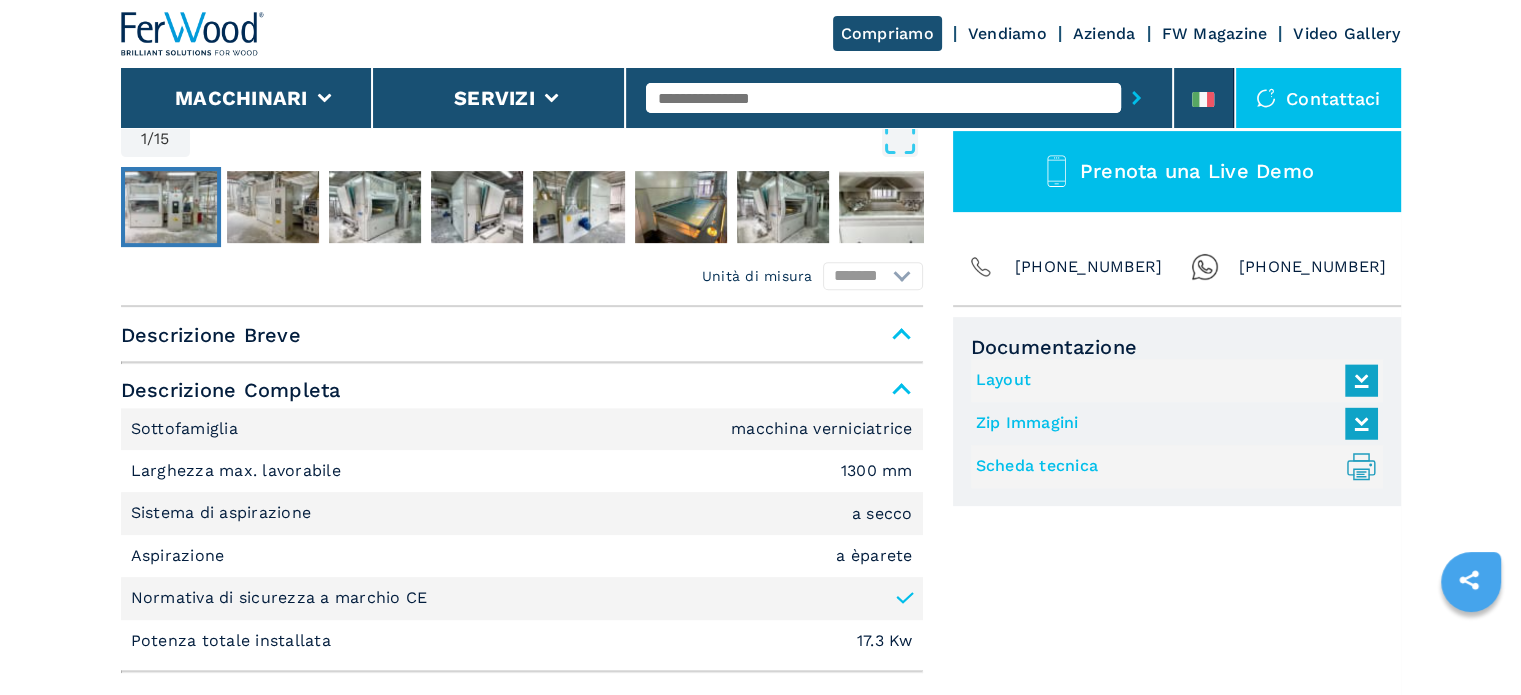 click on "Descrizione Breve" at bounding box center [522, 335] 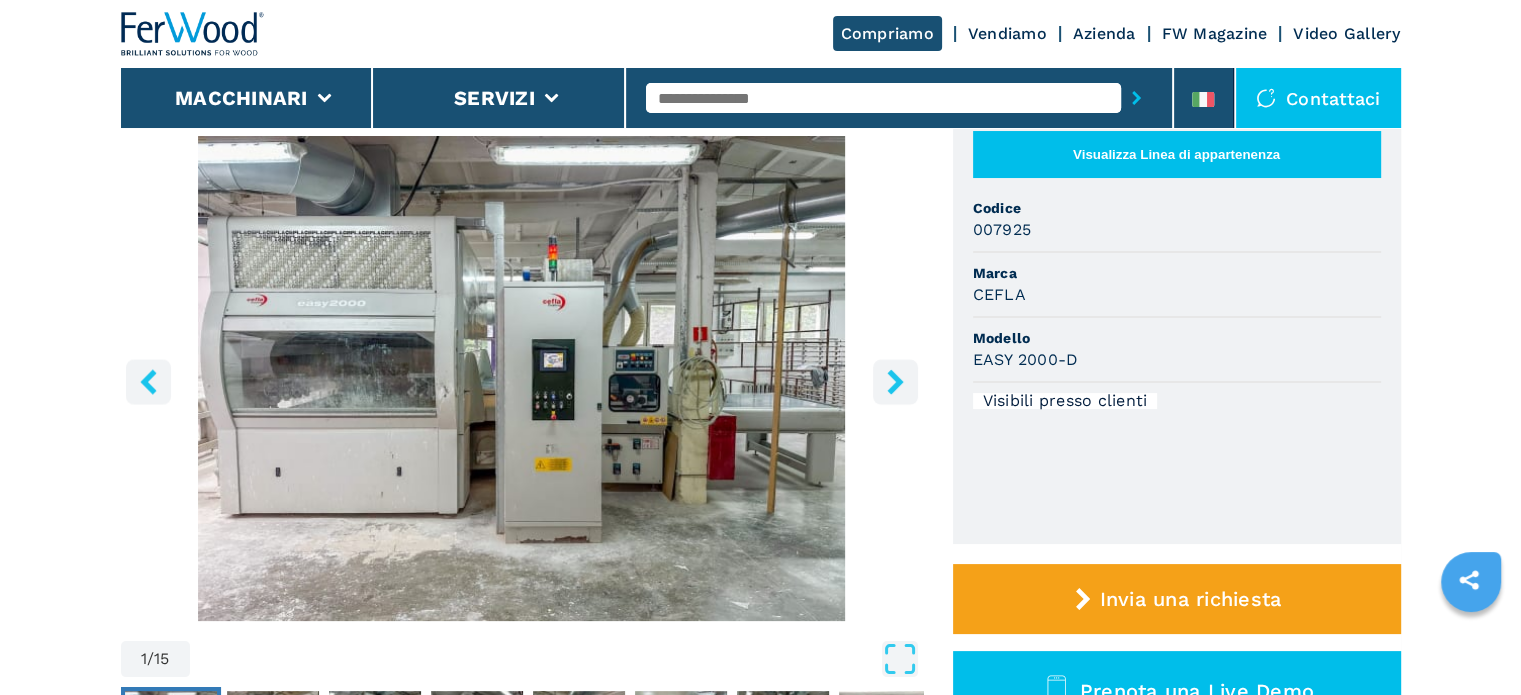 scroll, scrollTop: 0, scrollLeft: 0, axis: both 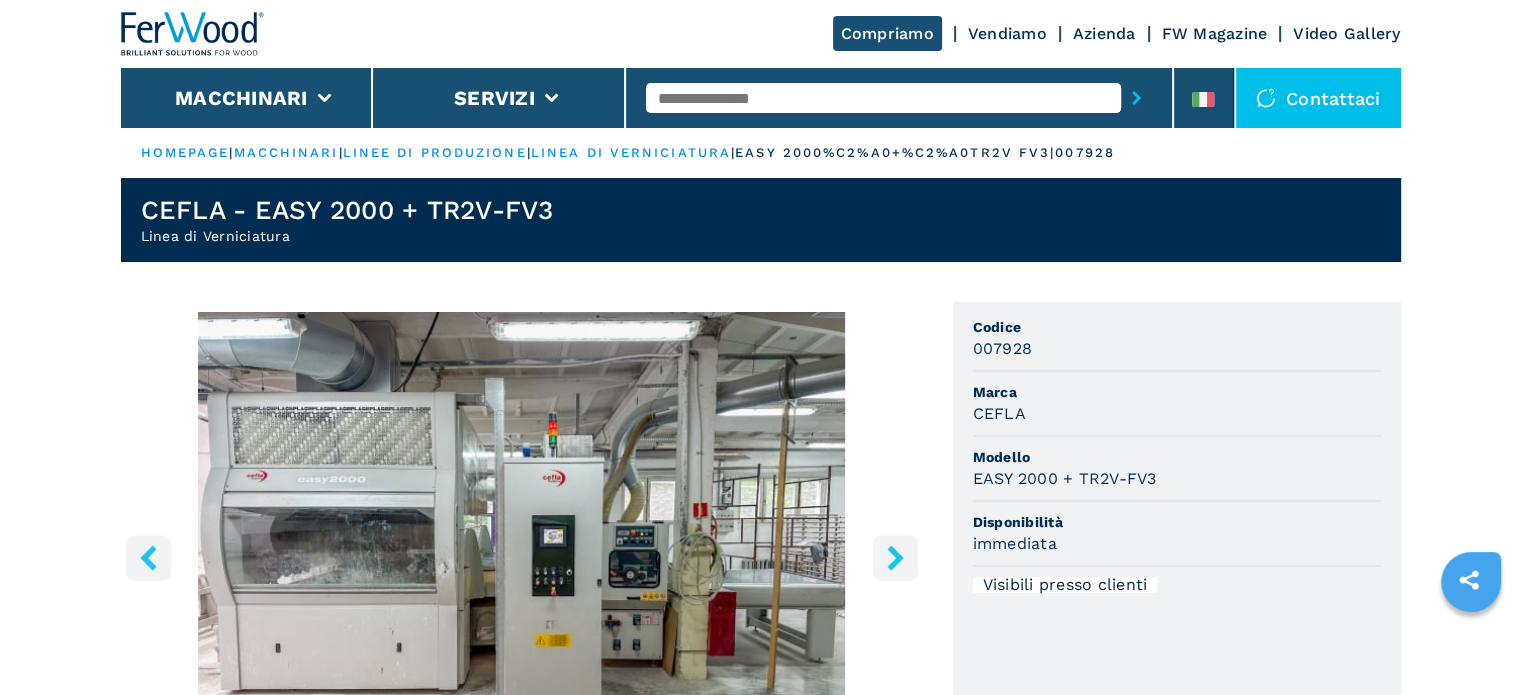 click on "linea di verniciatura" at bounding box center (631, 152) 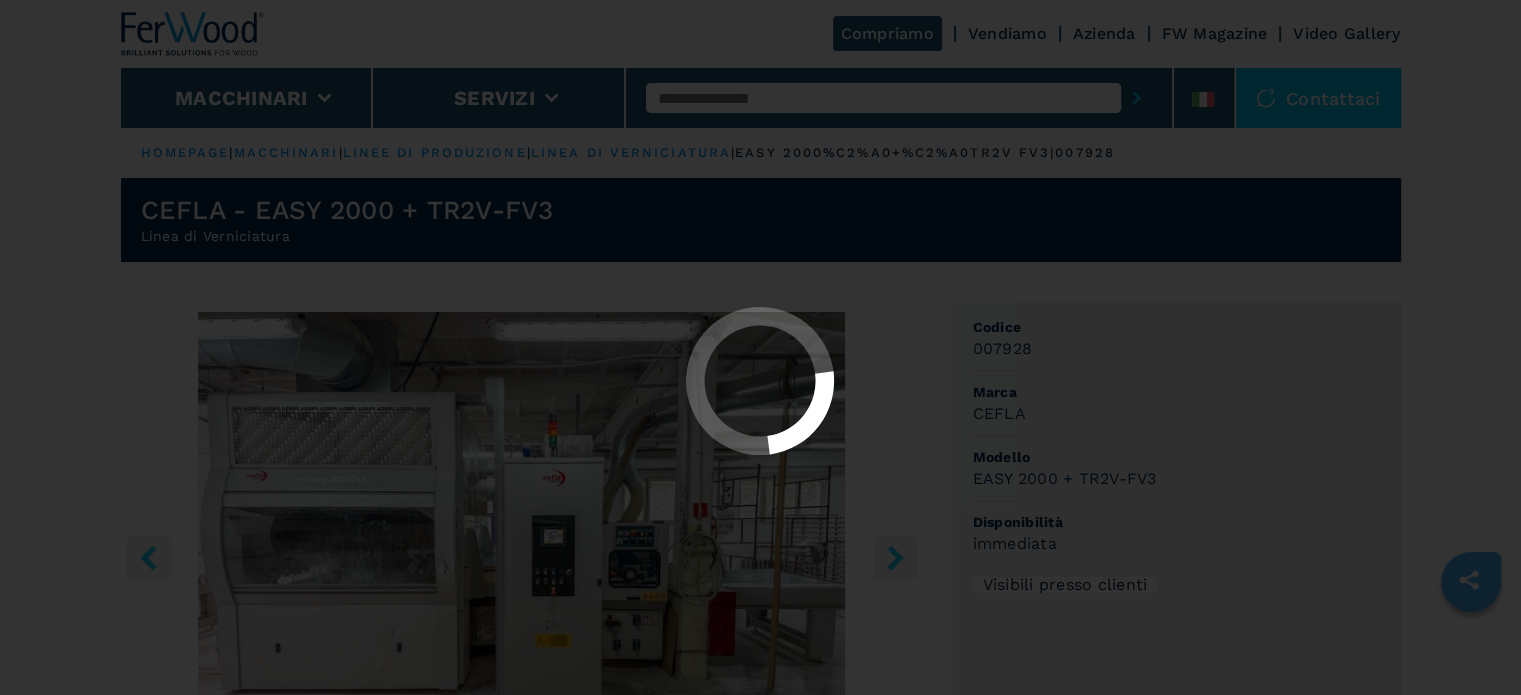 select on "**********" 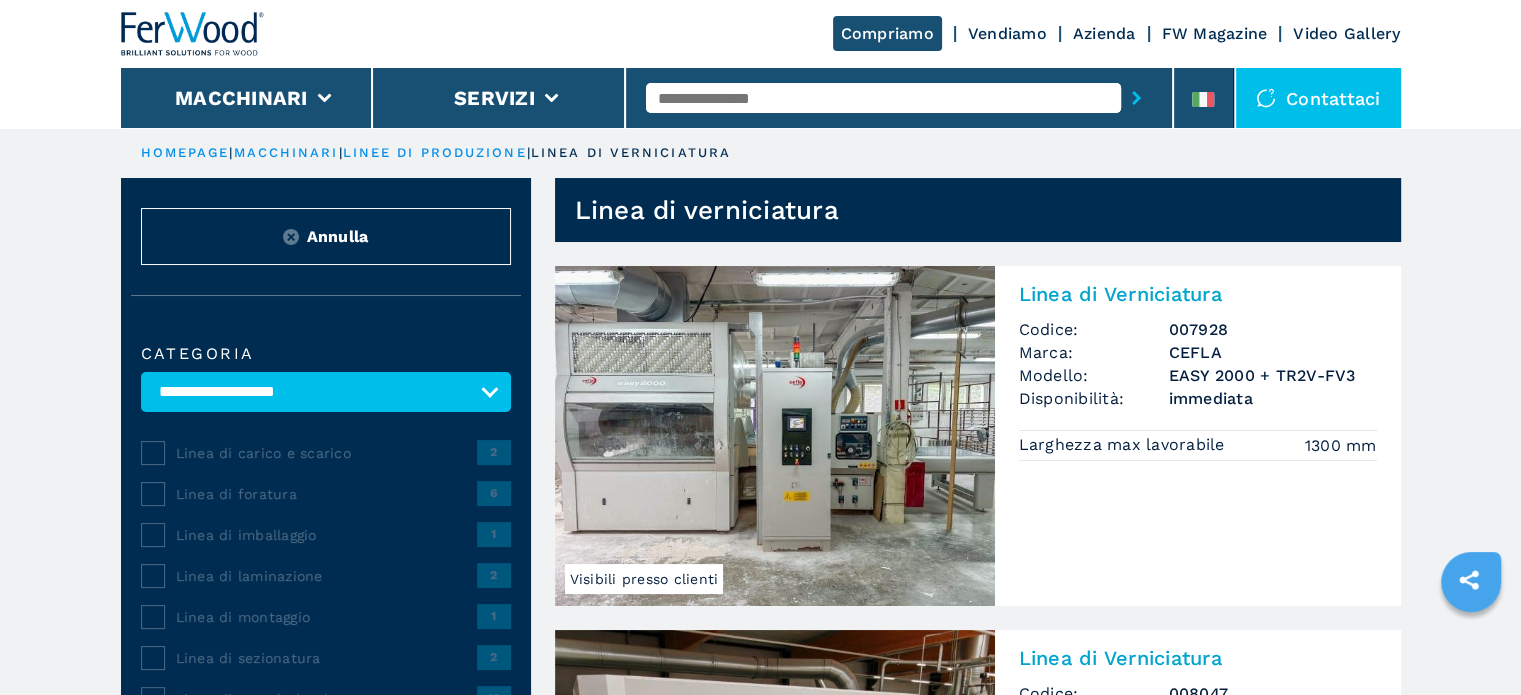 click at bounding box center [775, 436] 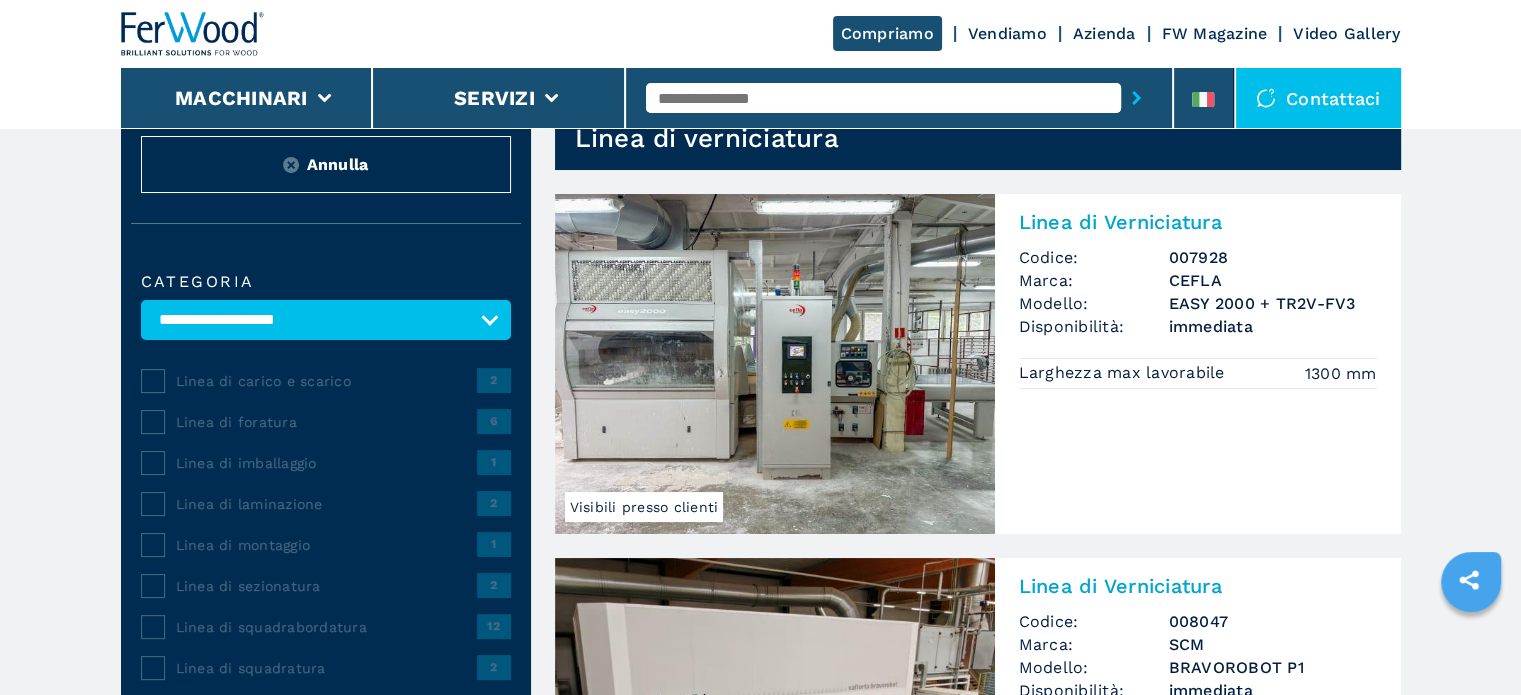 scroll, scrollTop: 16, scrollLeft: 0, axis: vertical 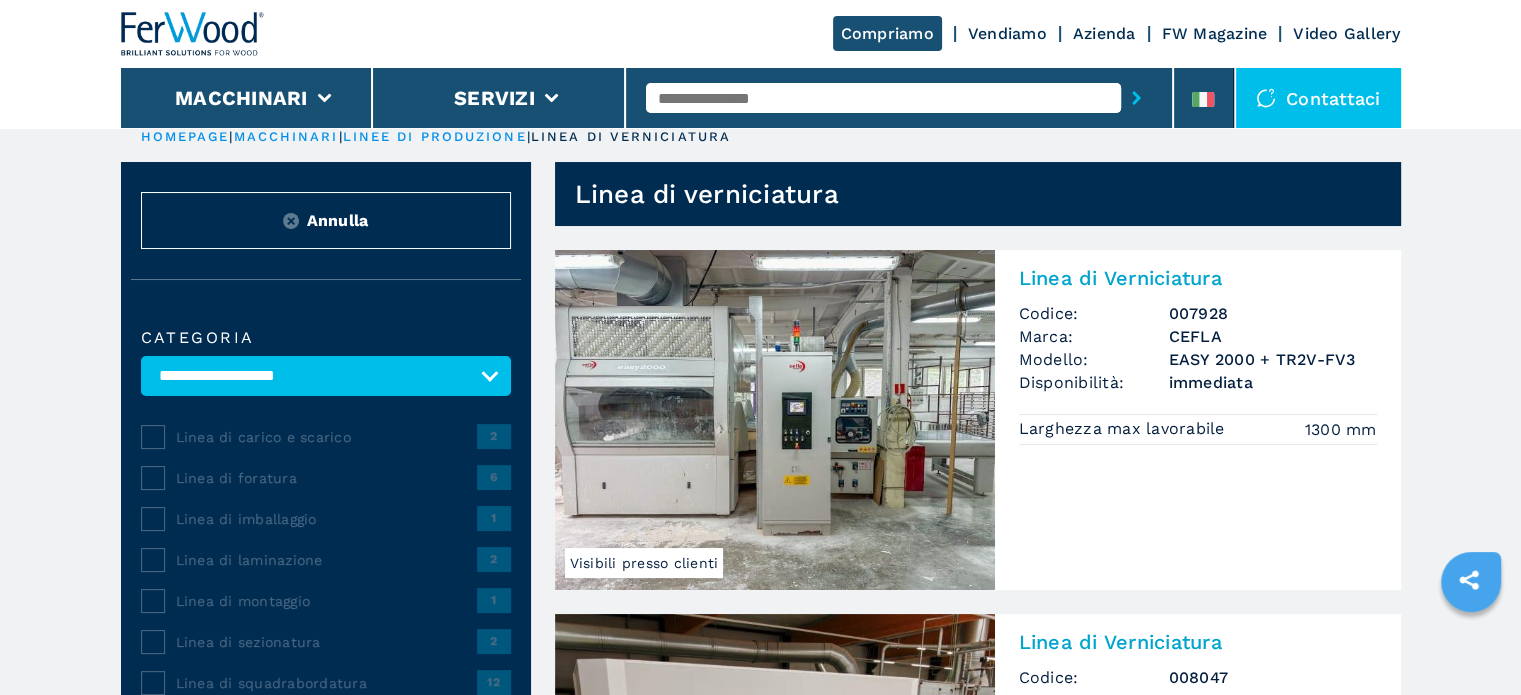click on "Marca:" at bounding box center (1094, 336) 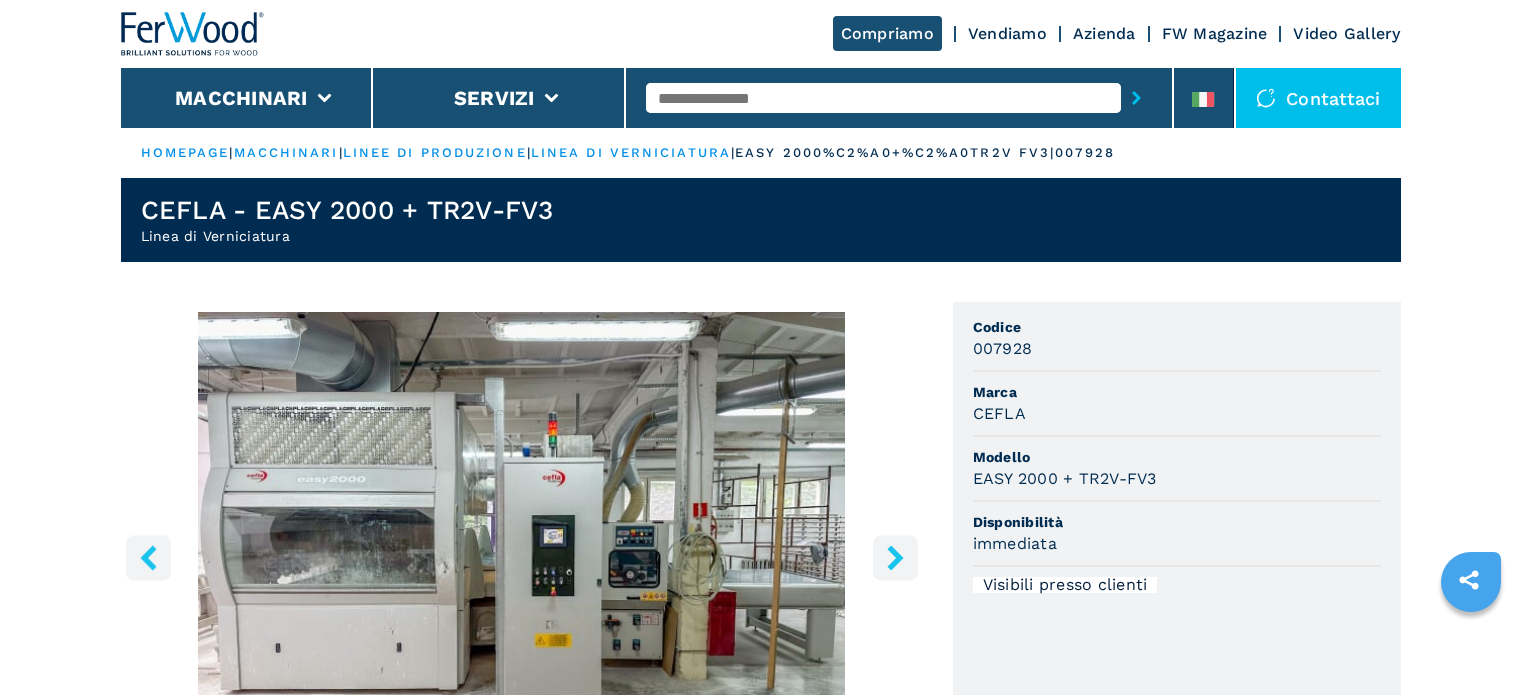 scroll, scrollTop: 0, scrollLeft: 0, axis: both 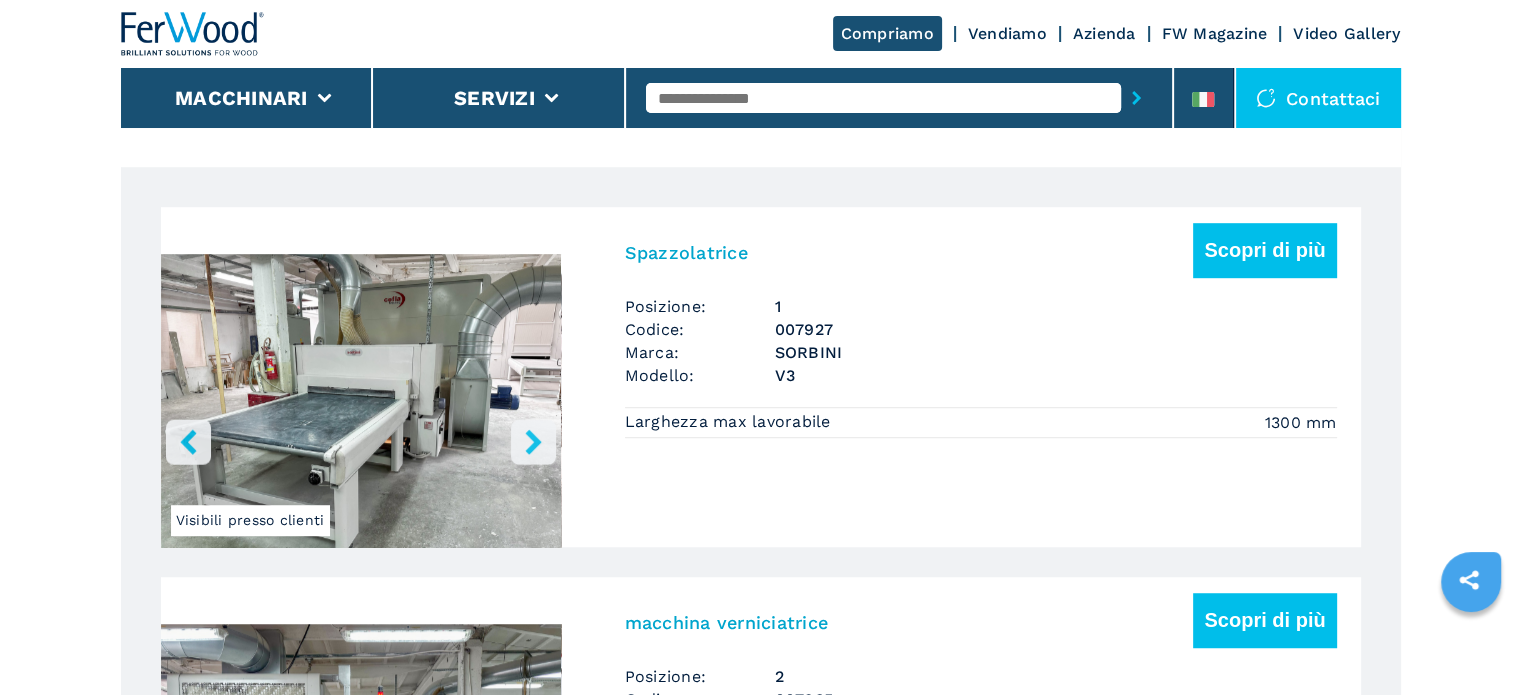click at bounding box center [361, 404] 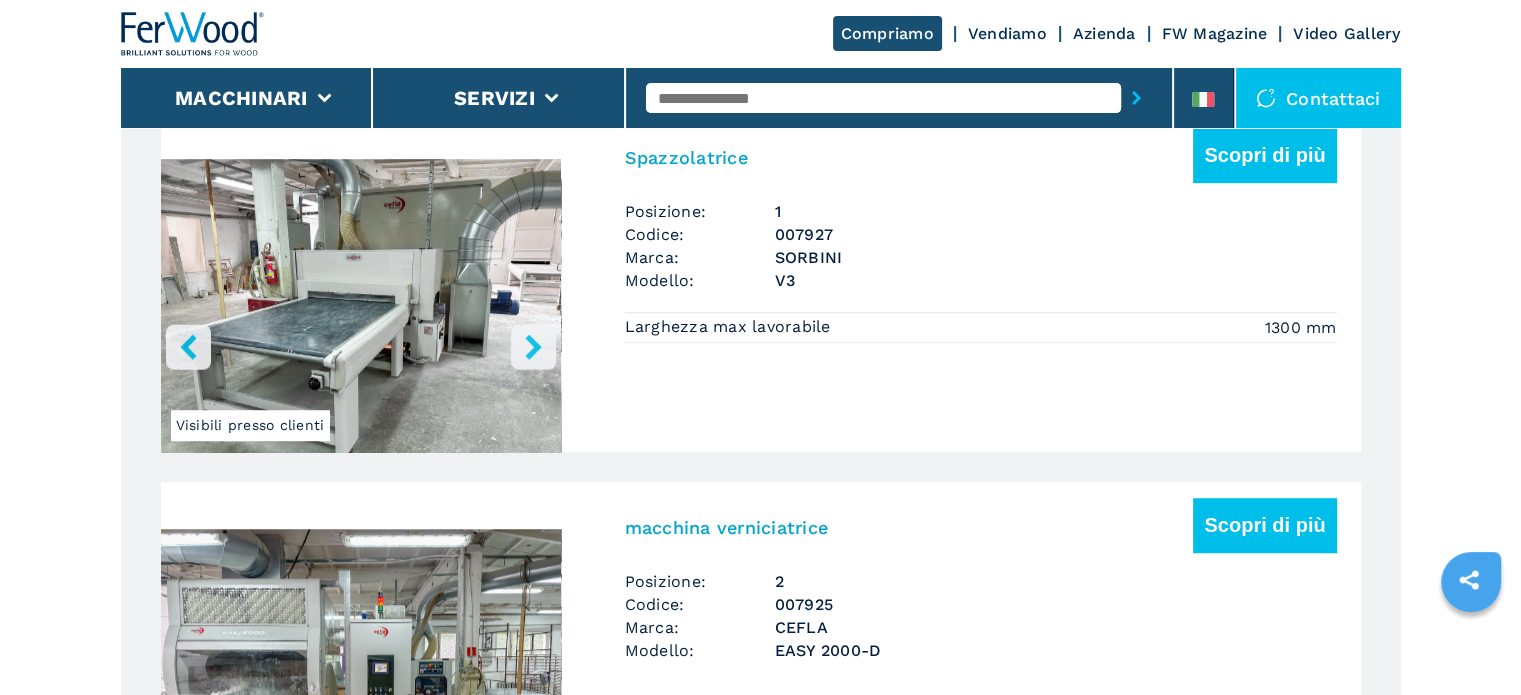 scroll, scrollTop: 1288, scrollLeft: 0, axis: vertical 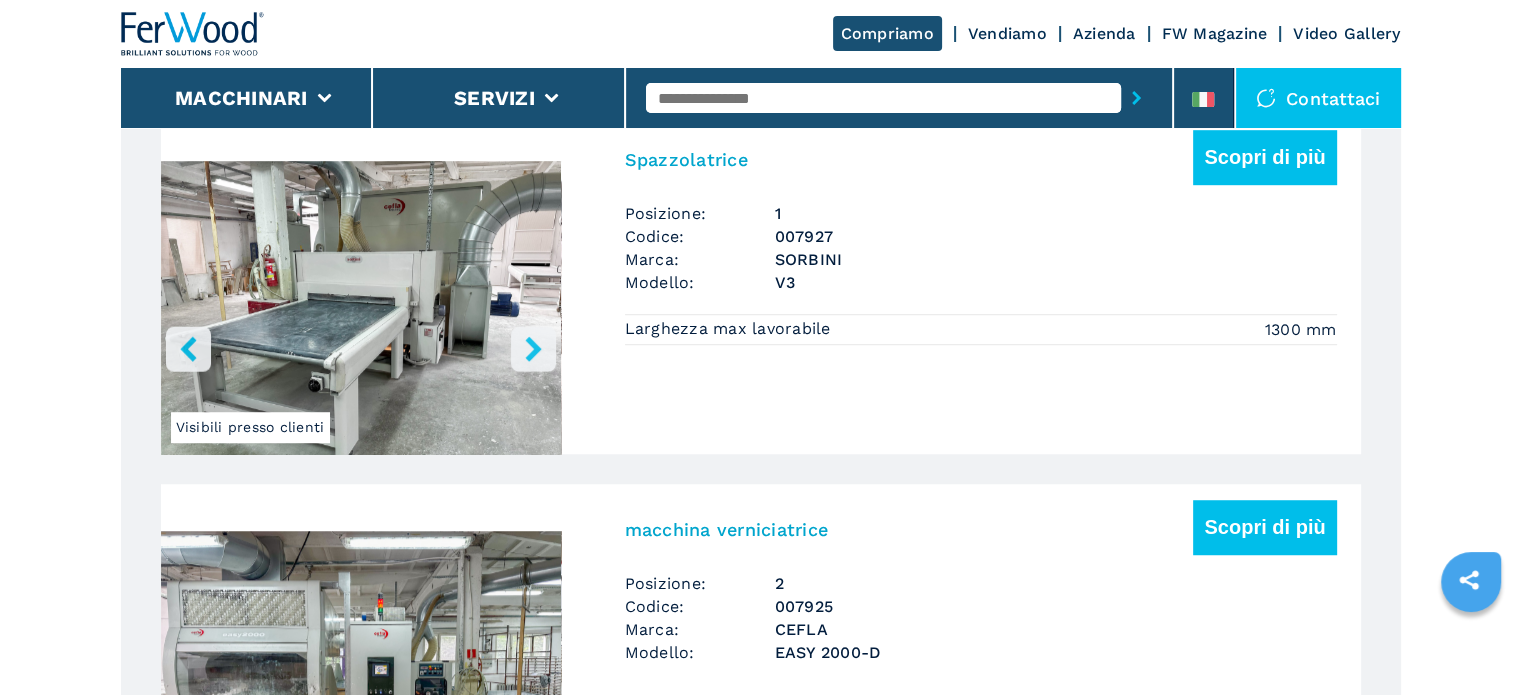 click on "Spazzolatrice" at bounding box center (686, 159) 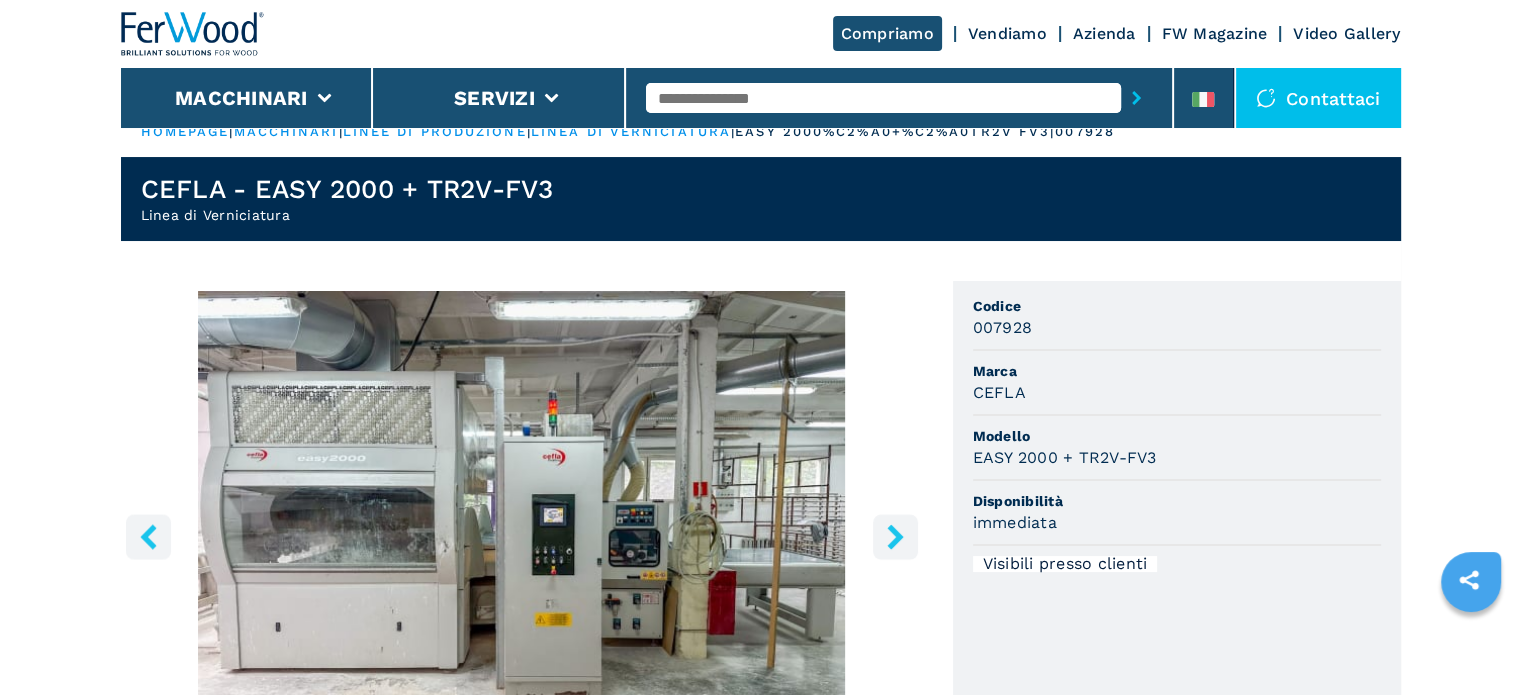 scroll, scrollTop: 2, scrollLeft: 0, axis: vertical 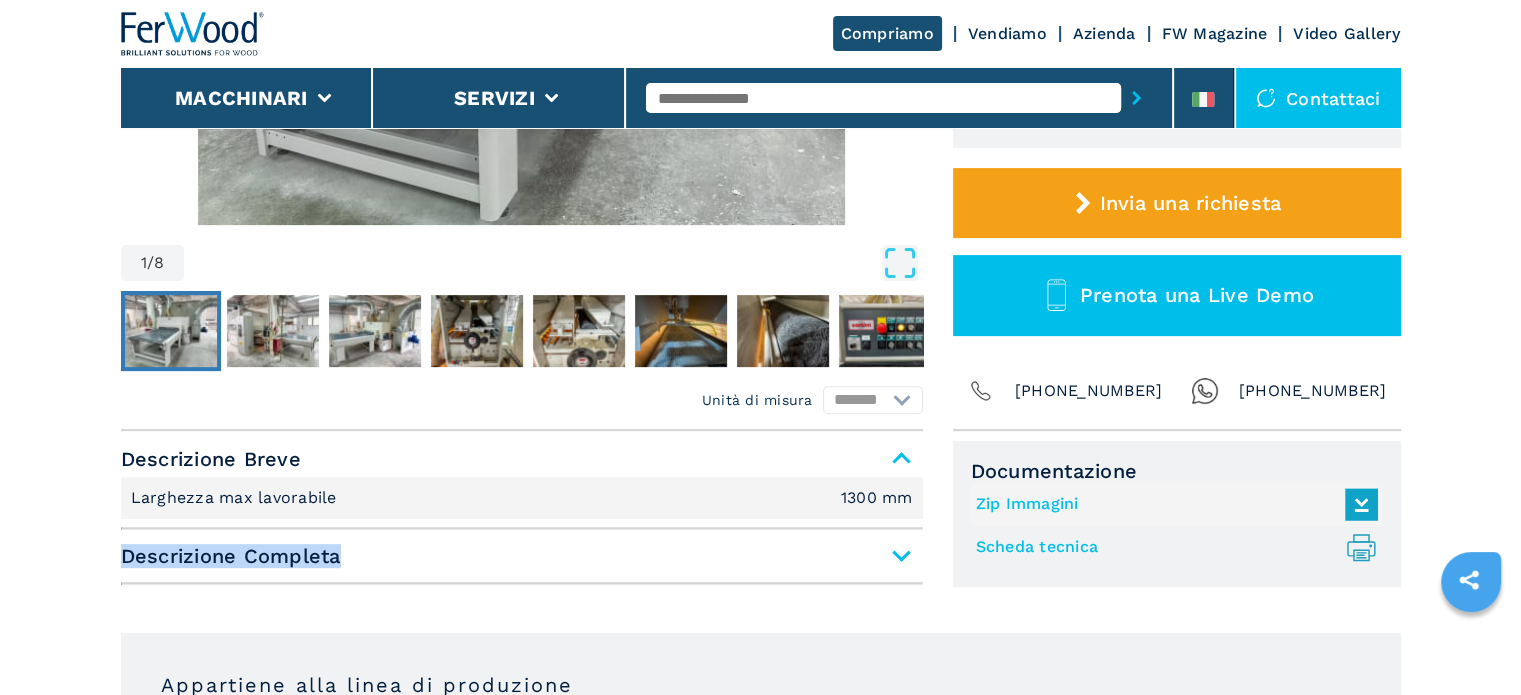drag, startPoint x: 593, startPoint y: 594, endPoint x: 598, endPoint y: 555, distance: 39.319206 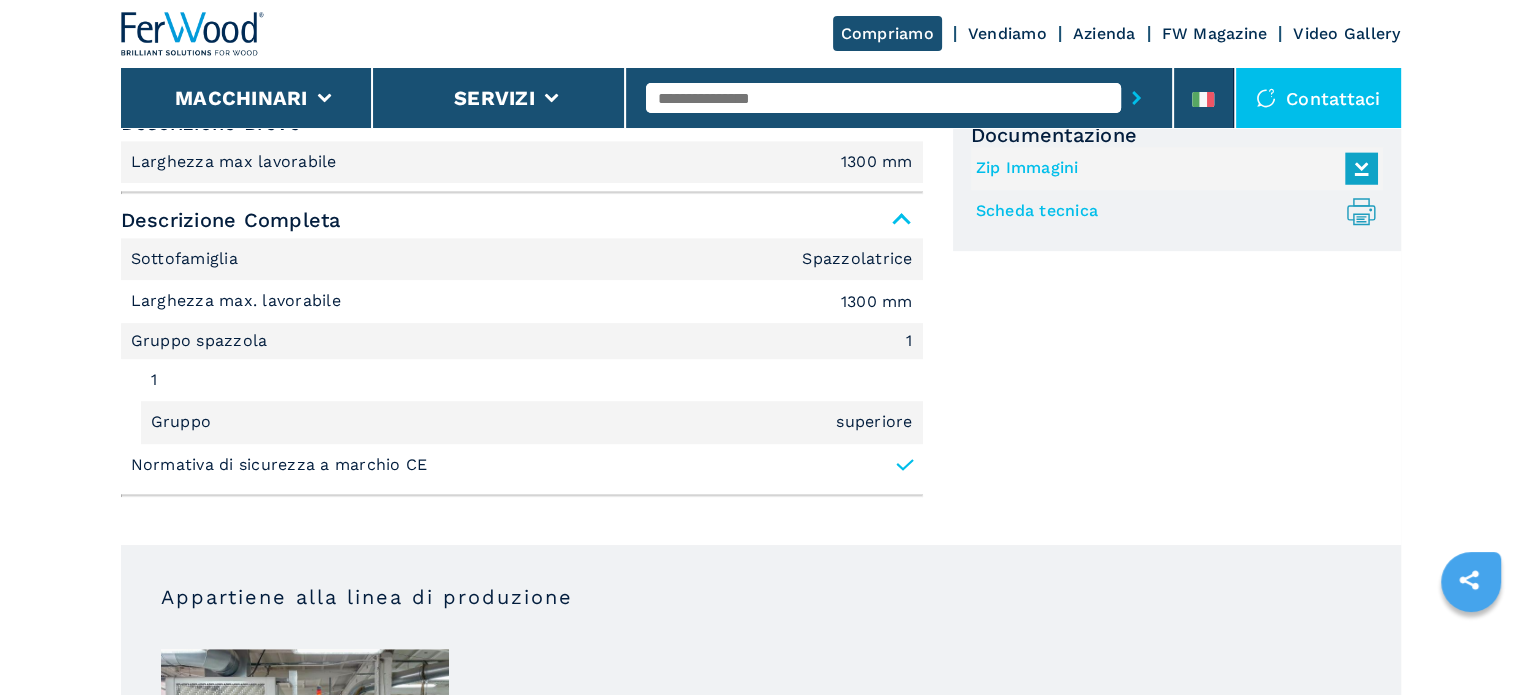 scroll, scrollTop: 918, scrollLeft: 0, axis: vertical 